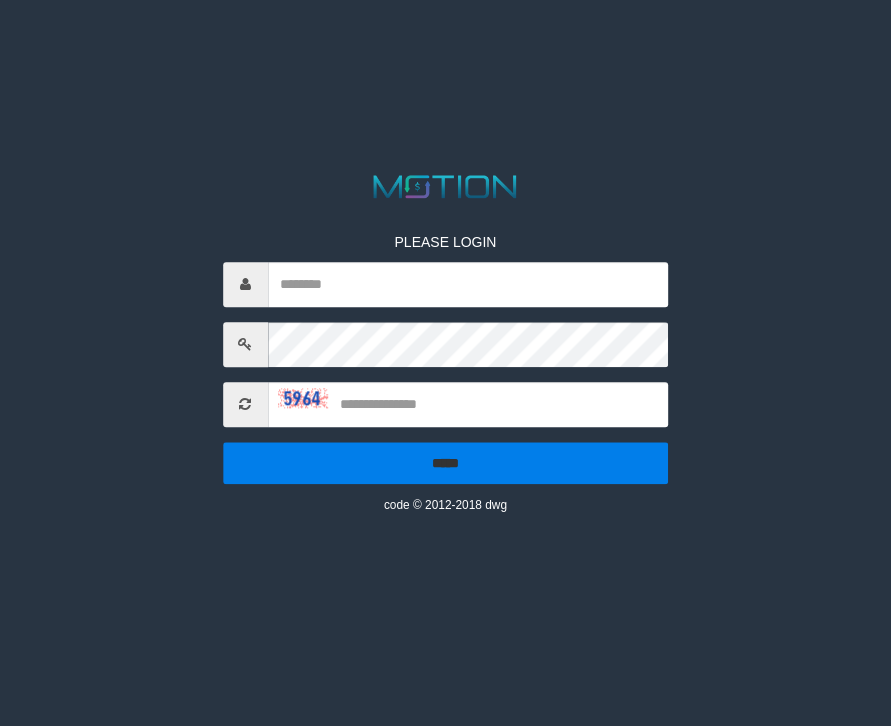 scroll, scrollTop: 0, scrollLeft: 0, axis: both 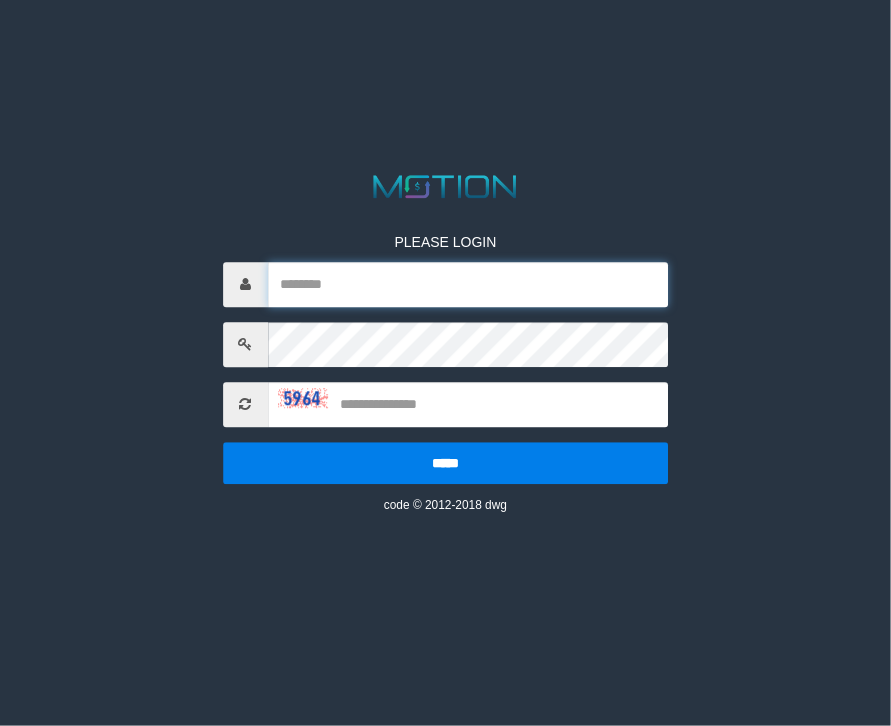 type on "*********" 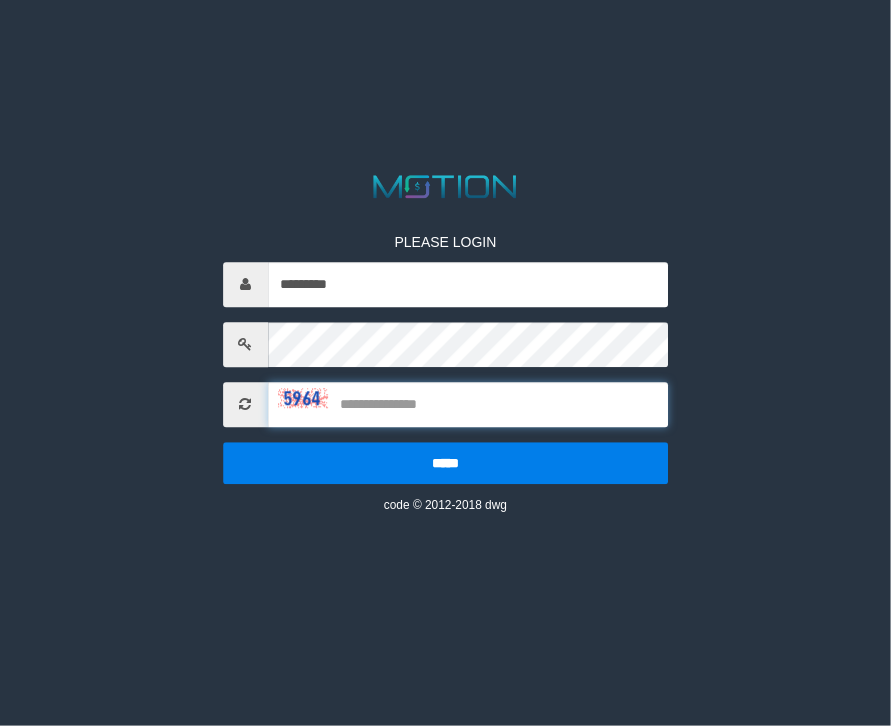 click at bounding box center (468, 404) 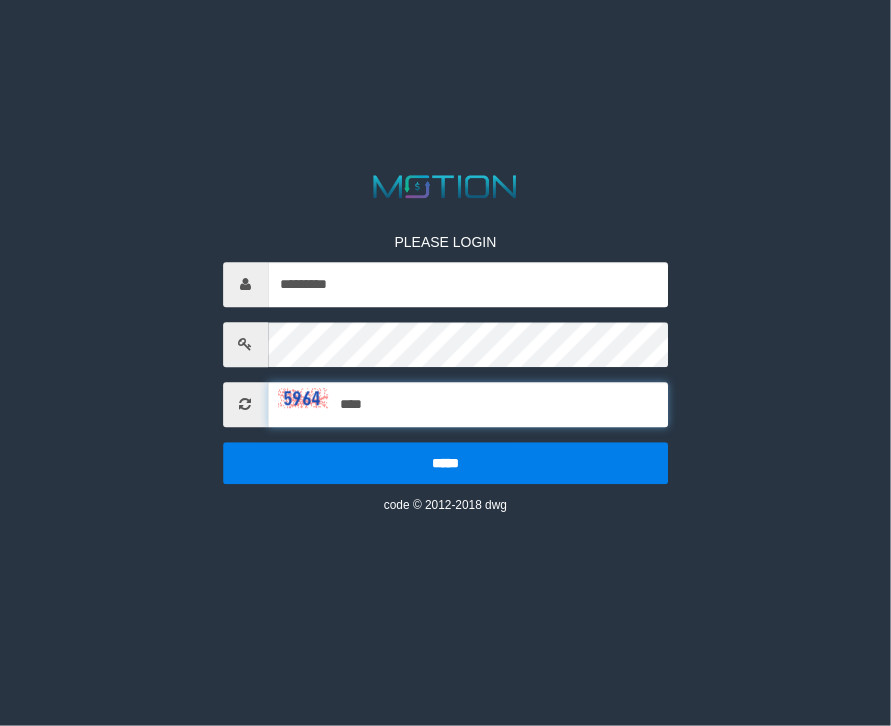 type on "****" 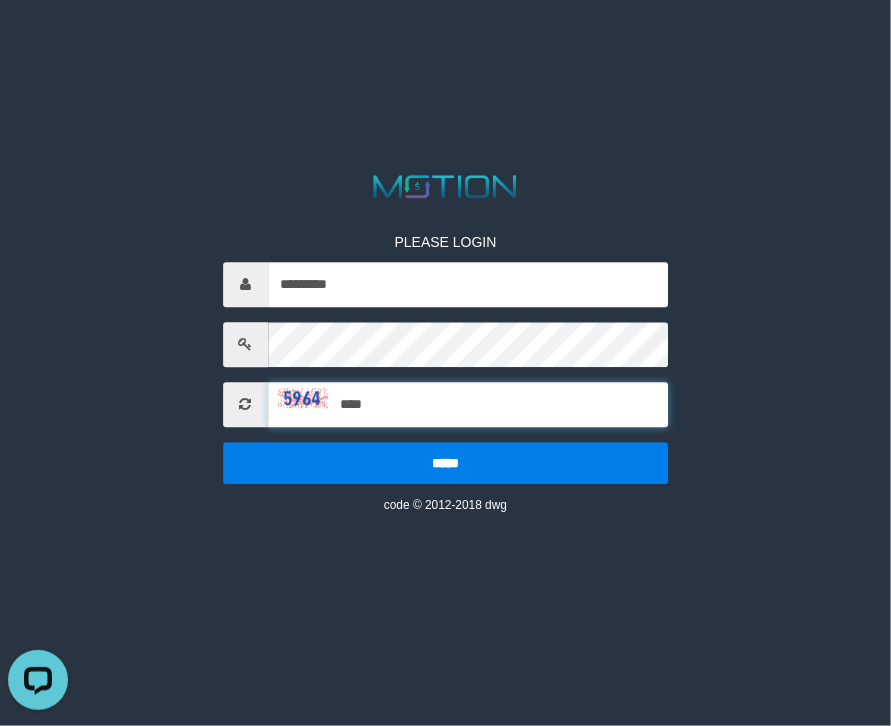 scroll, scrollTop: 0, scrollLeft: 0, axis: both 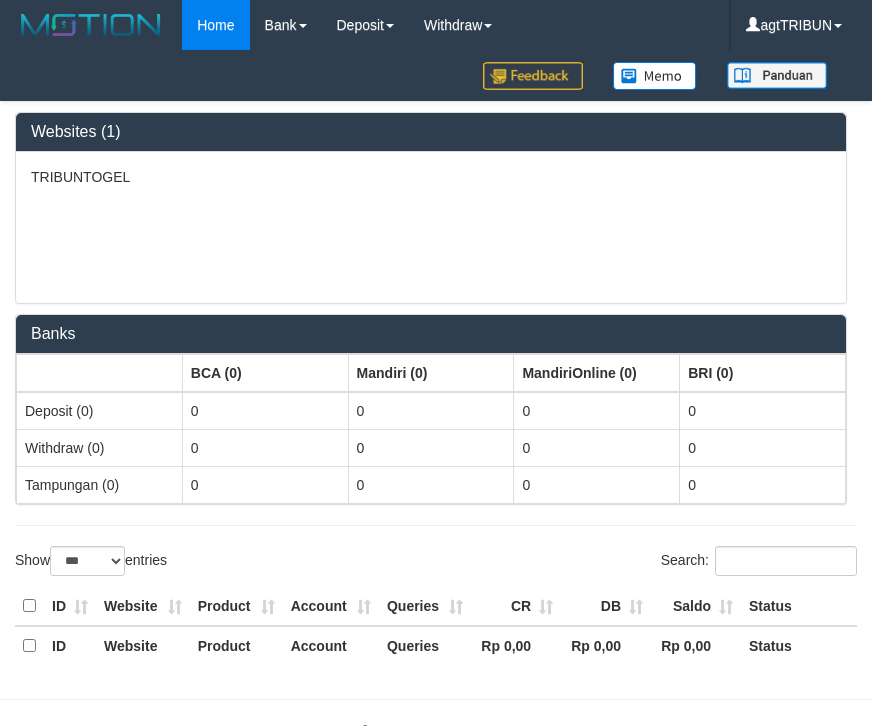 select on "***" 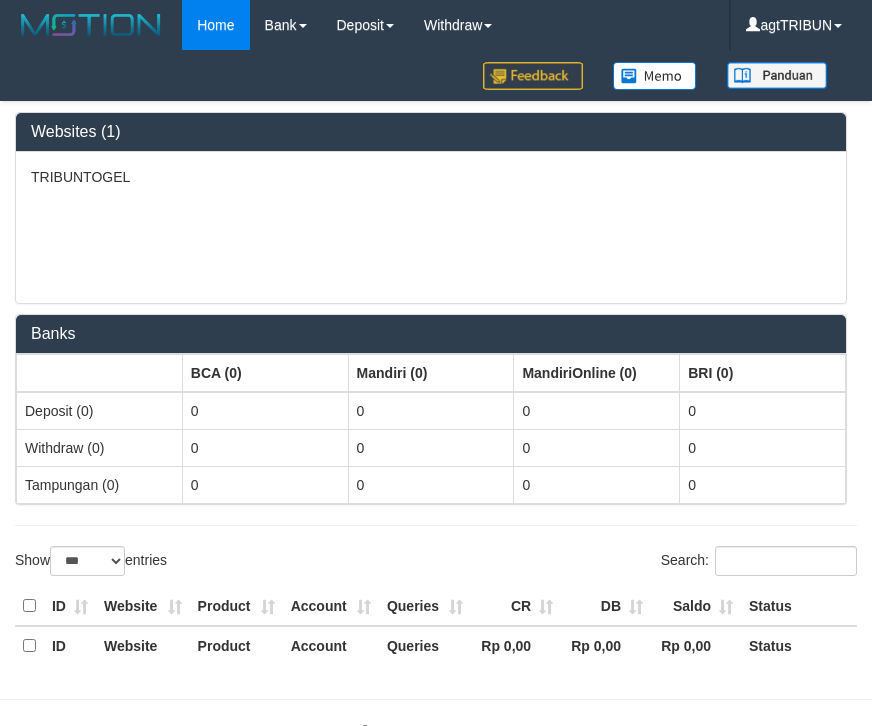 scroll, scrollTop: 0, scrollLeft: 0, axis: both 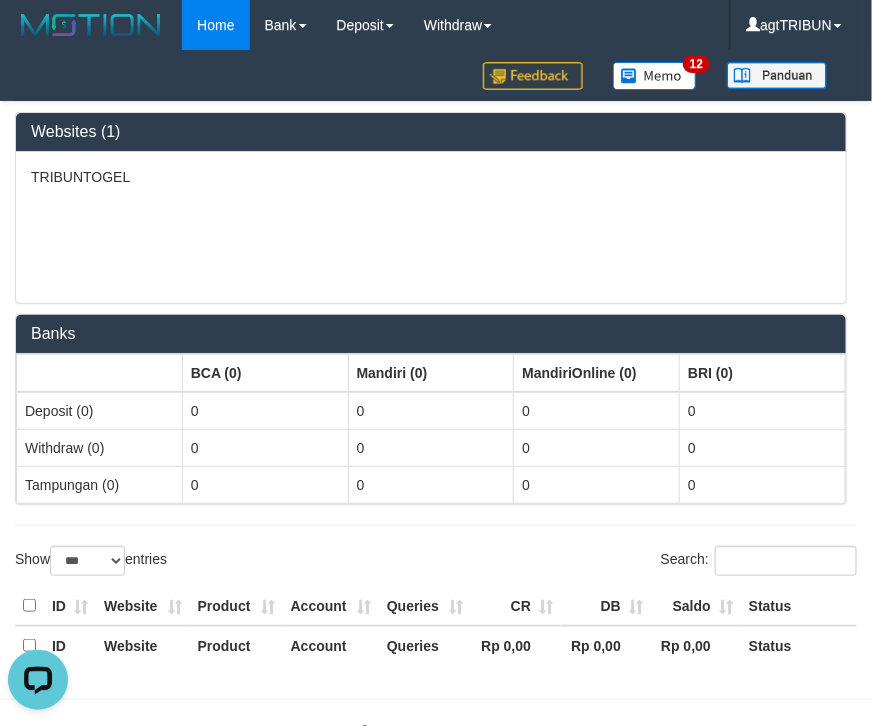 click on "TRIBUNTOGEL" at bounding box center [431, 227] 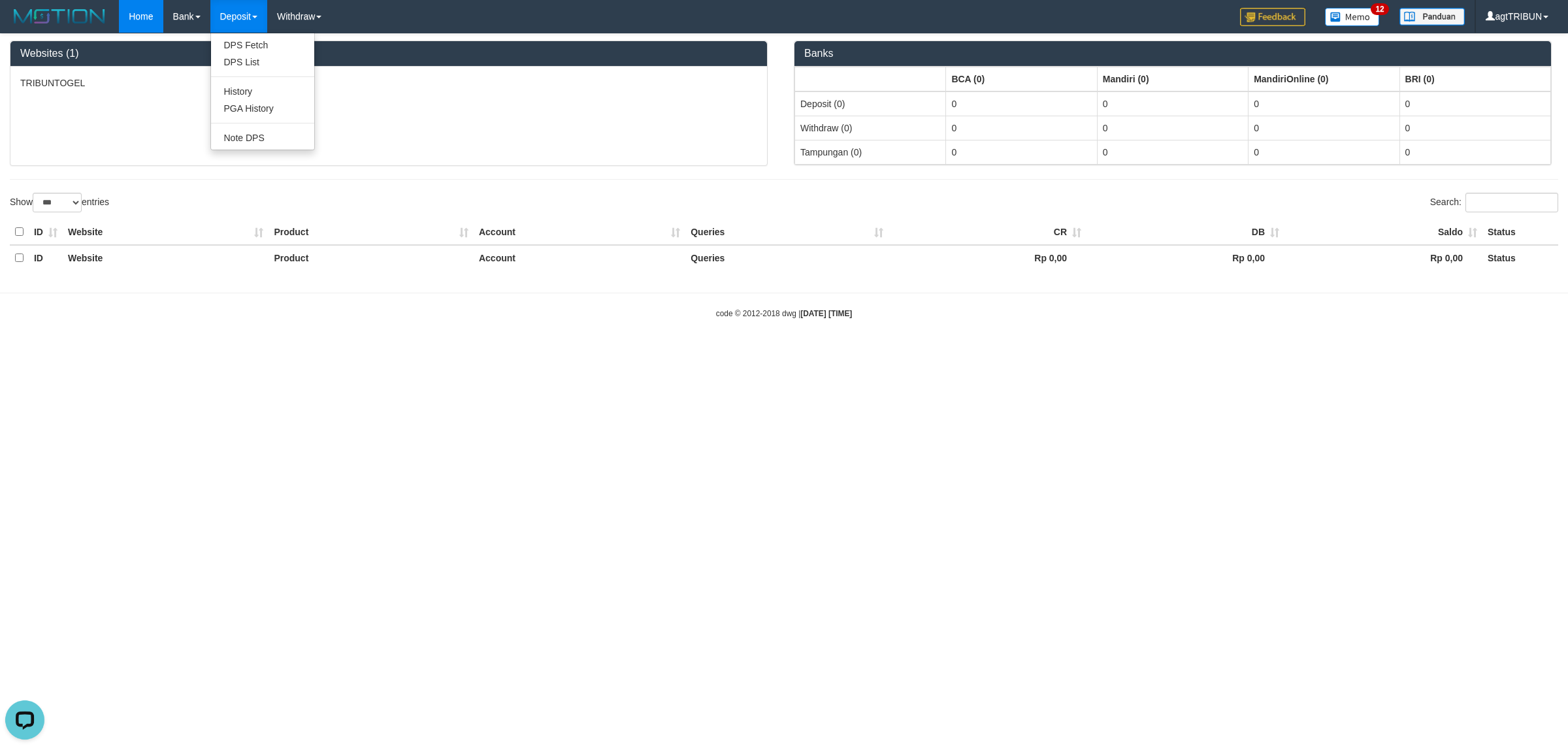click on "Deposit" at bounding box center (238, 16) 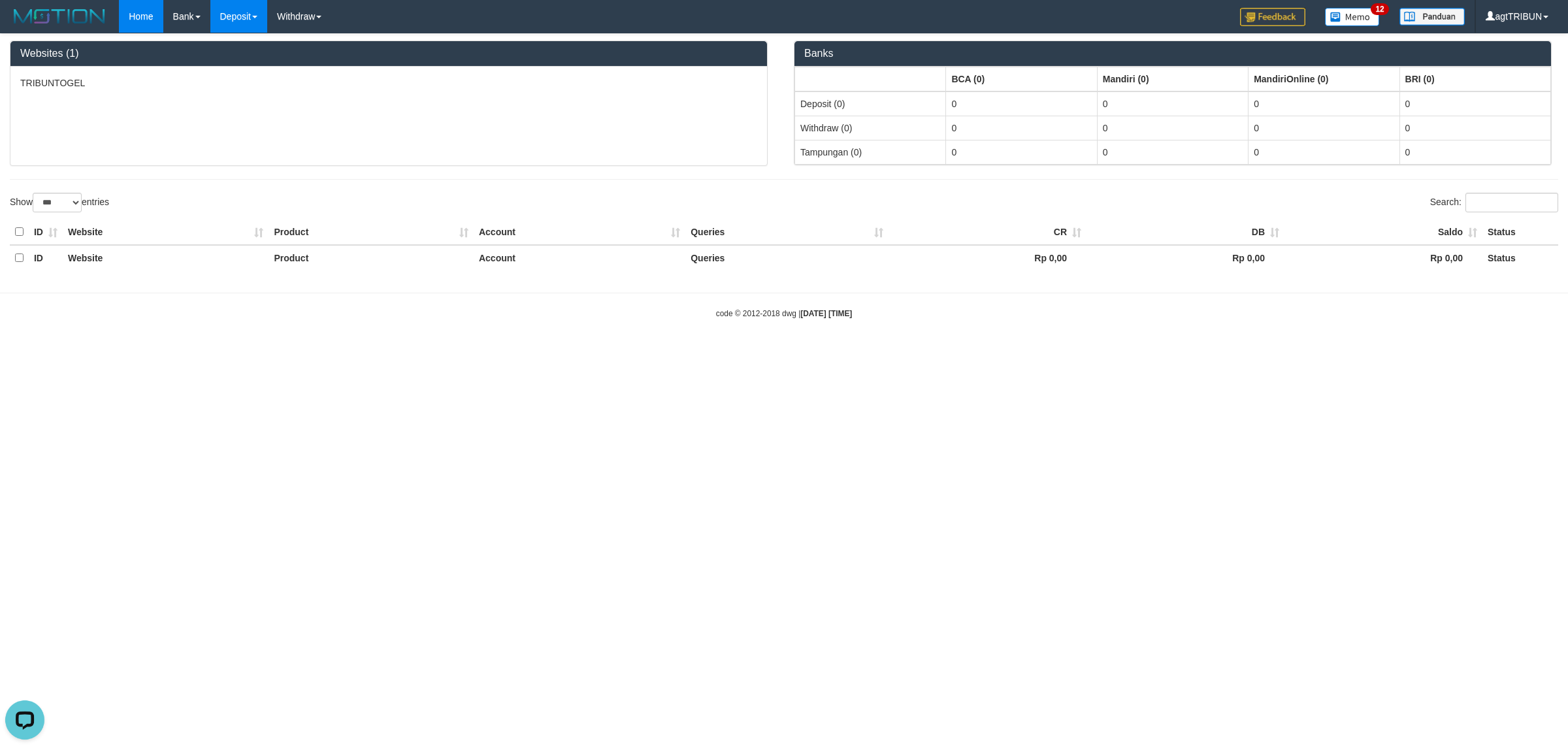 click on "Deposit" at bounding box center [238, 16] 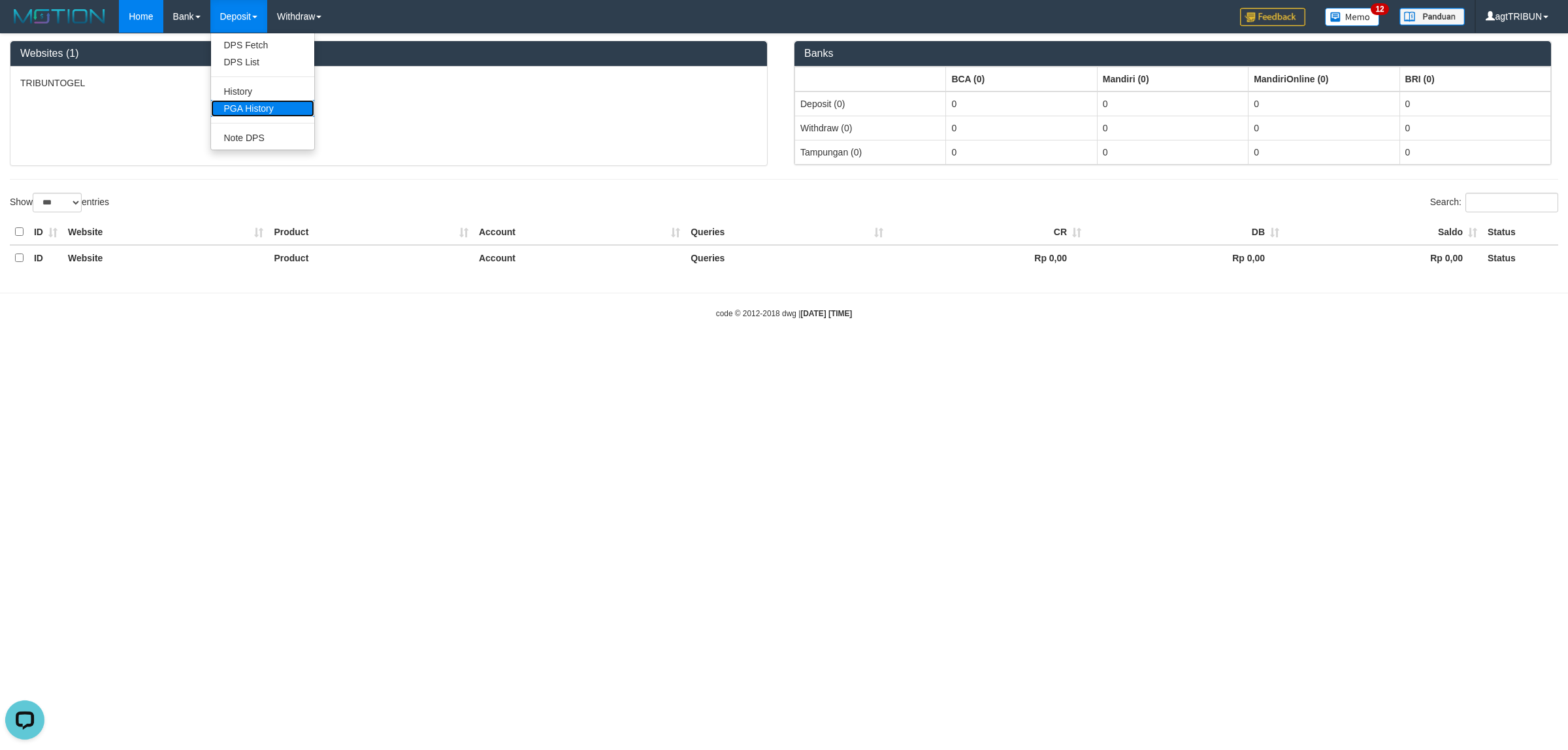 click on "PGA History" at bounding box center (263, 108) 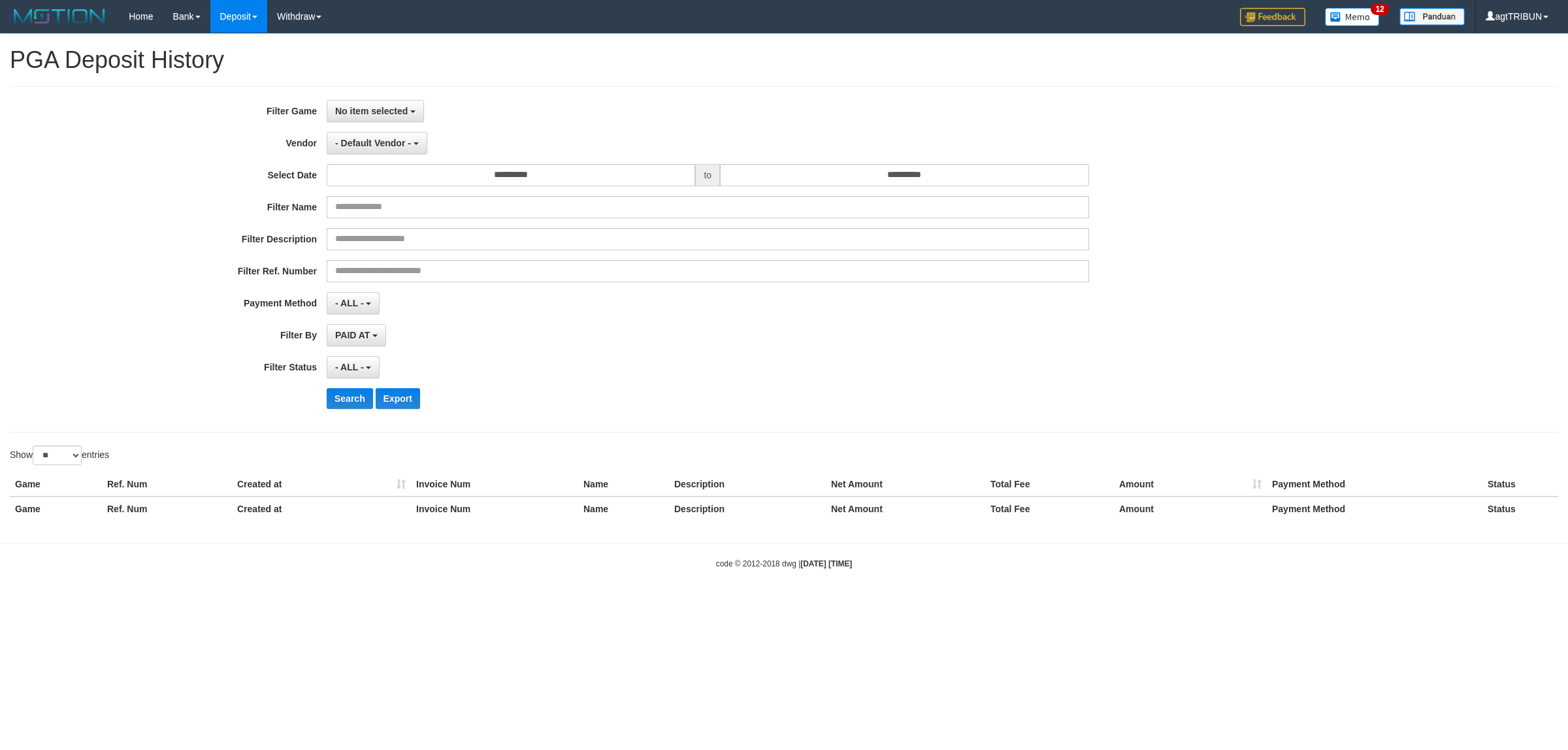 select 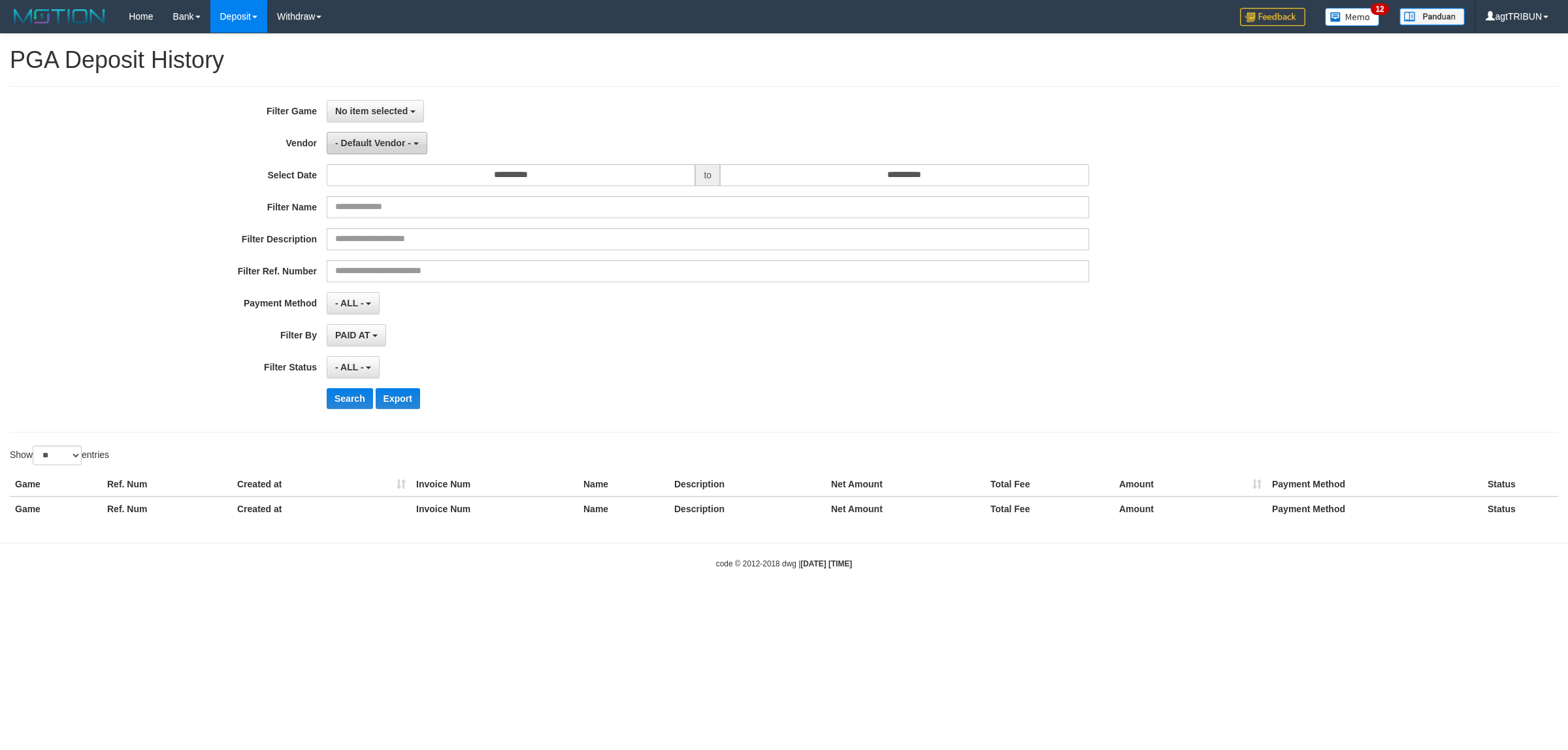 click on "- Default Vendor -" at bounding box center [373, 143] 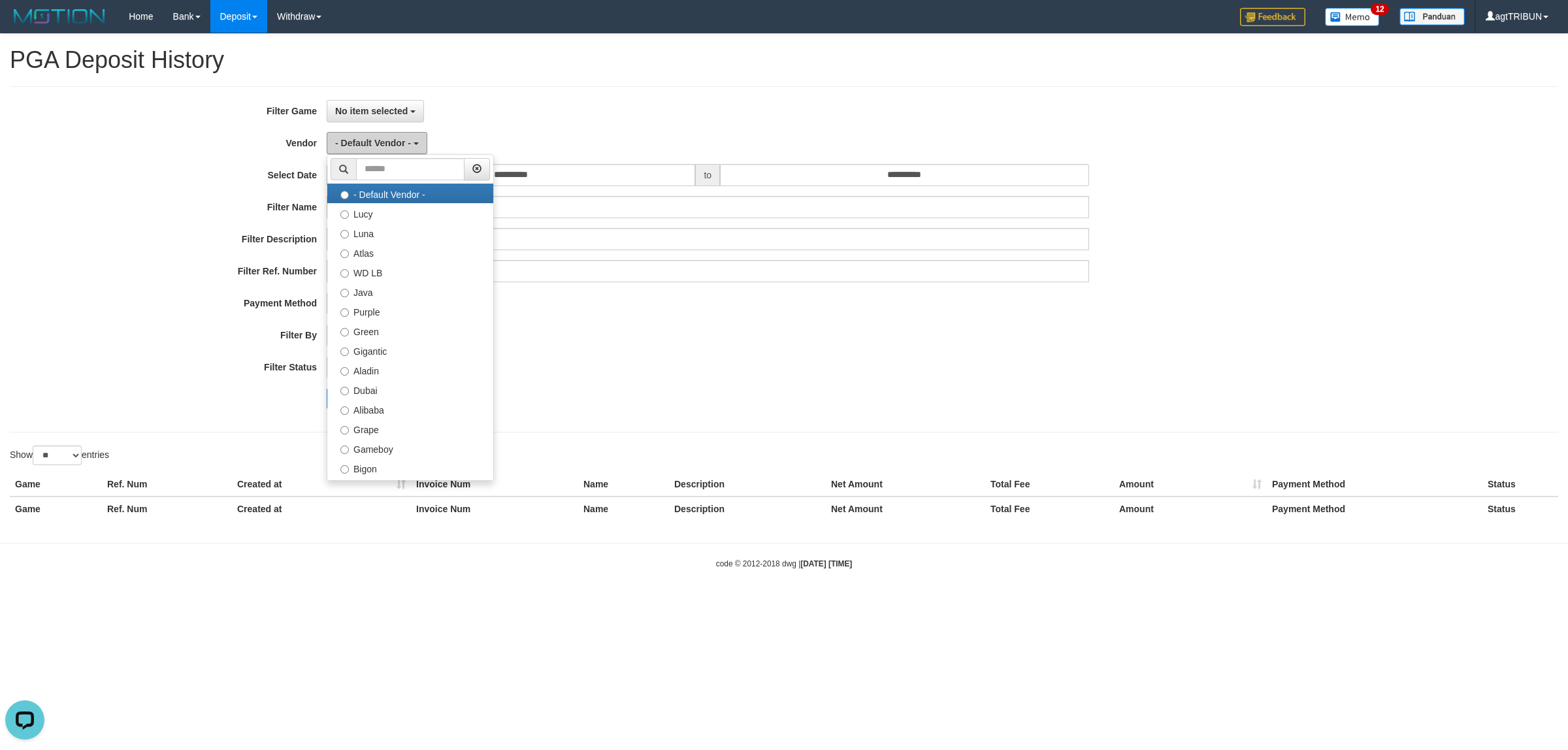 scroll, scrollTop: 0, scrollLeft: 0, axis: both 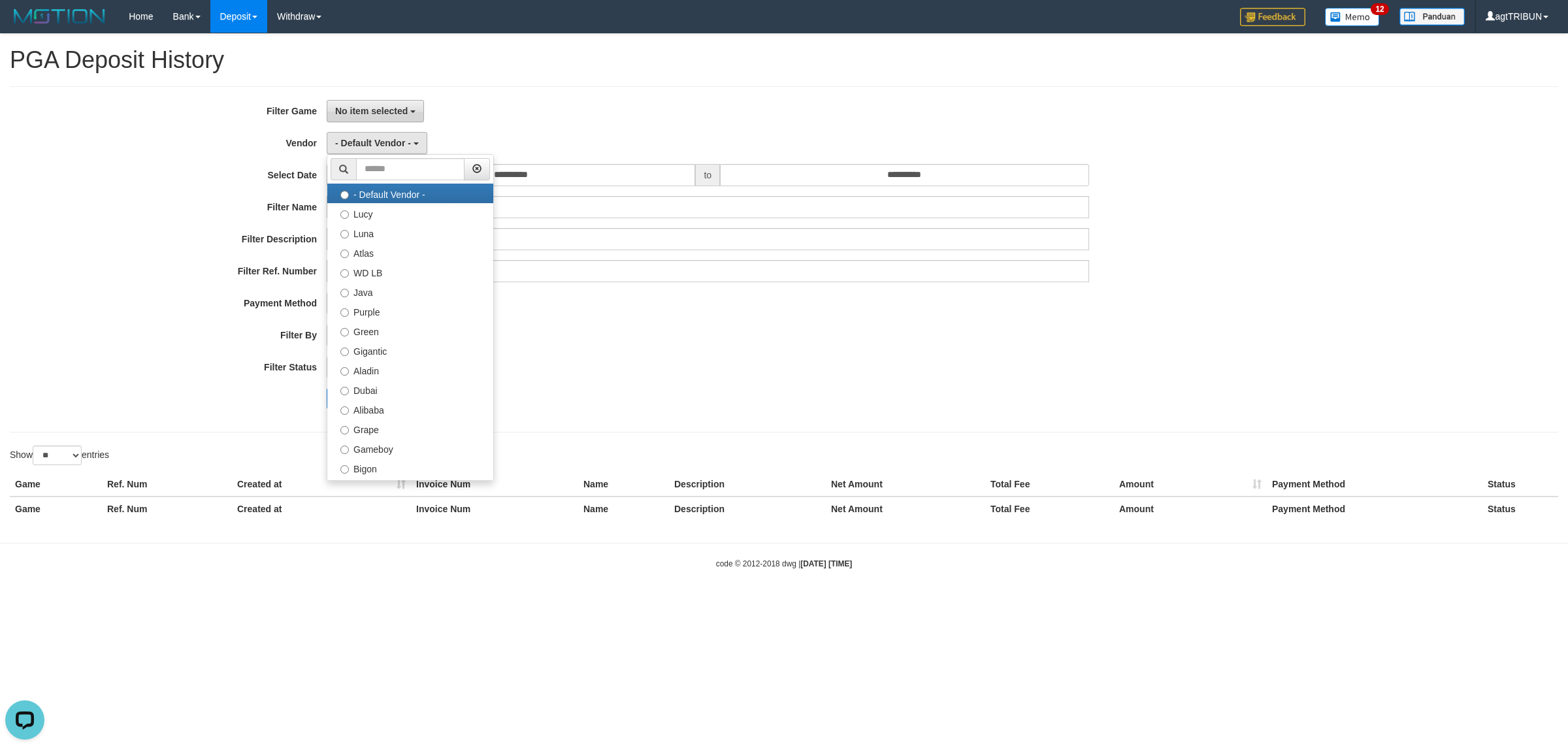 click on "No item selected" at bounding box center [375, 111] 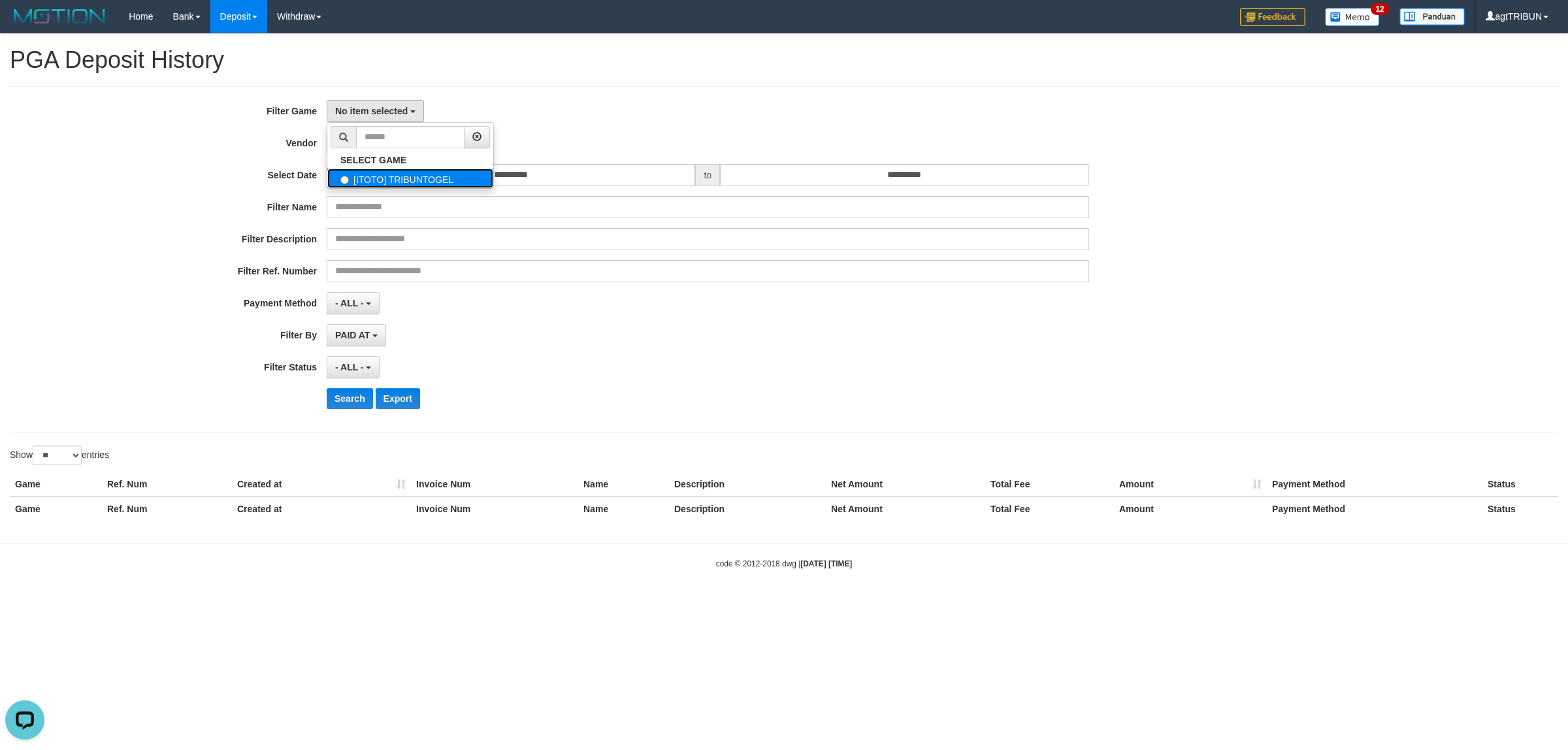 click on "[ITOTO] TRIBUNTOGEL" at bounding box center [410, 178] 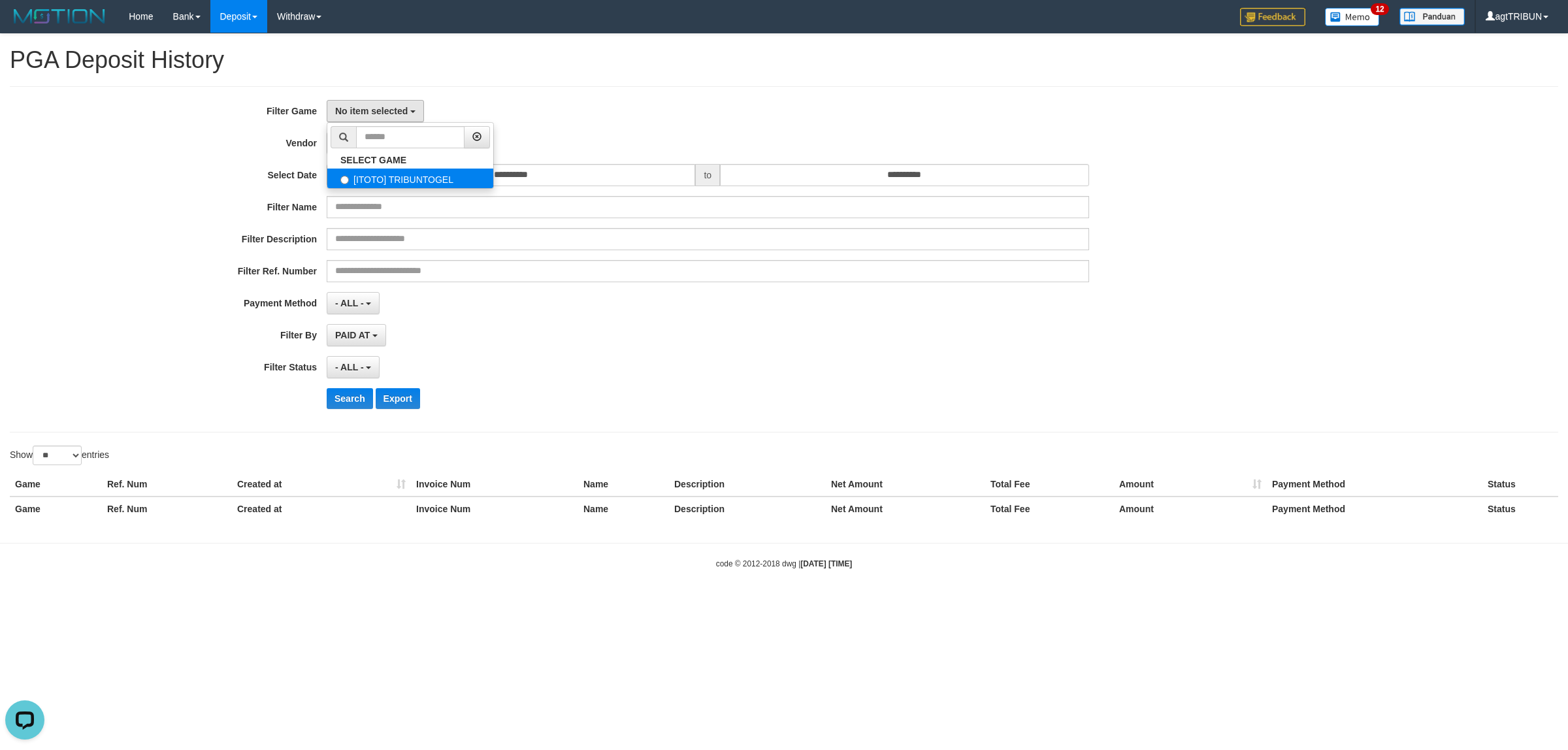 select on "****" 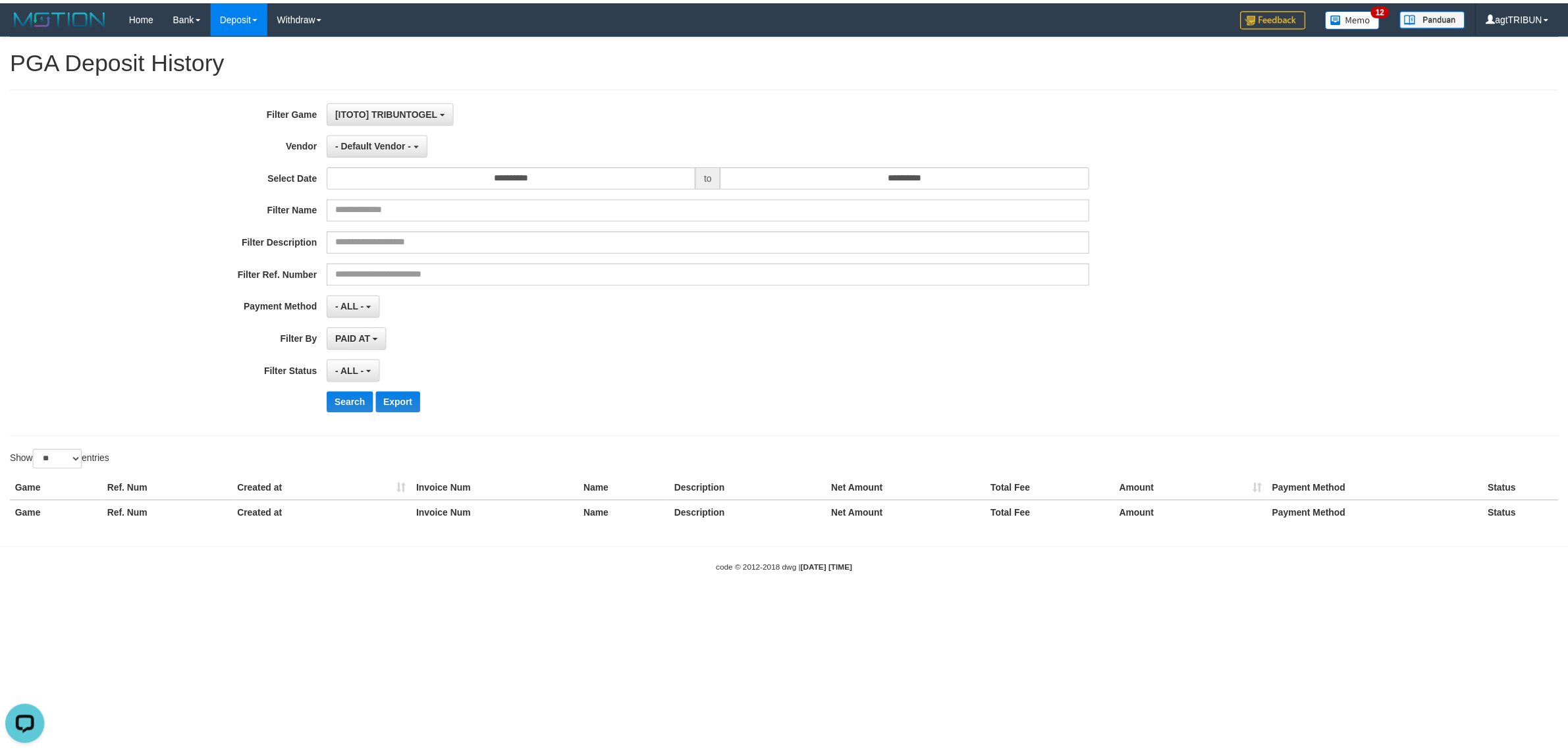 scroll, scrollTop: 11, scrollLeft: 0, axis: vertical 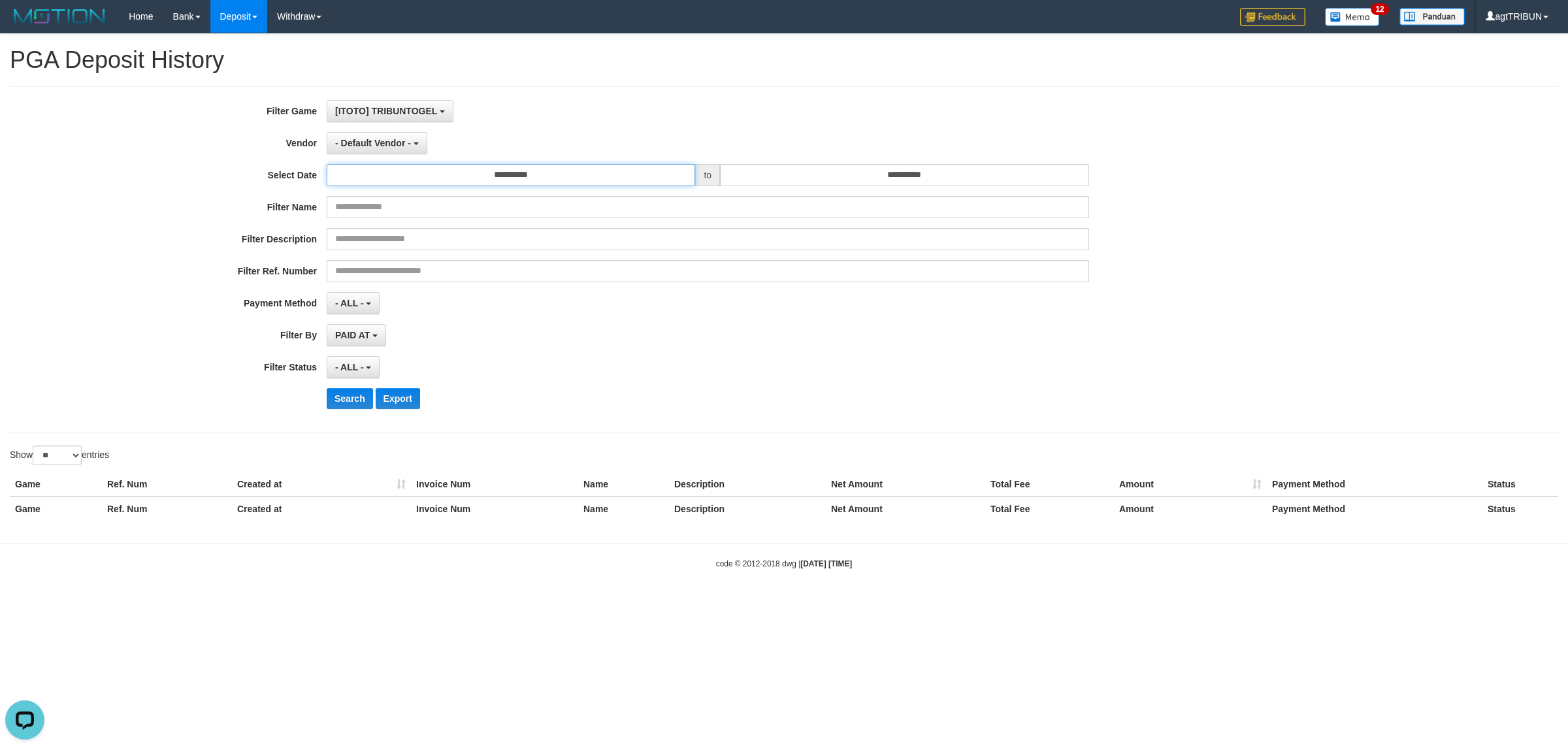 click on "**********" at bounding box center [511, 175] 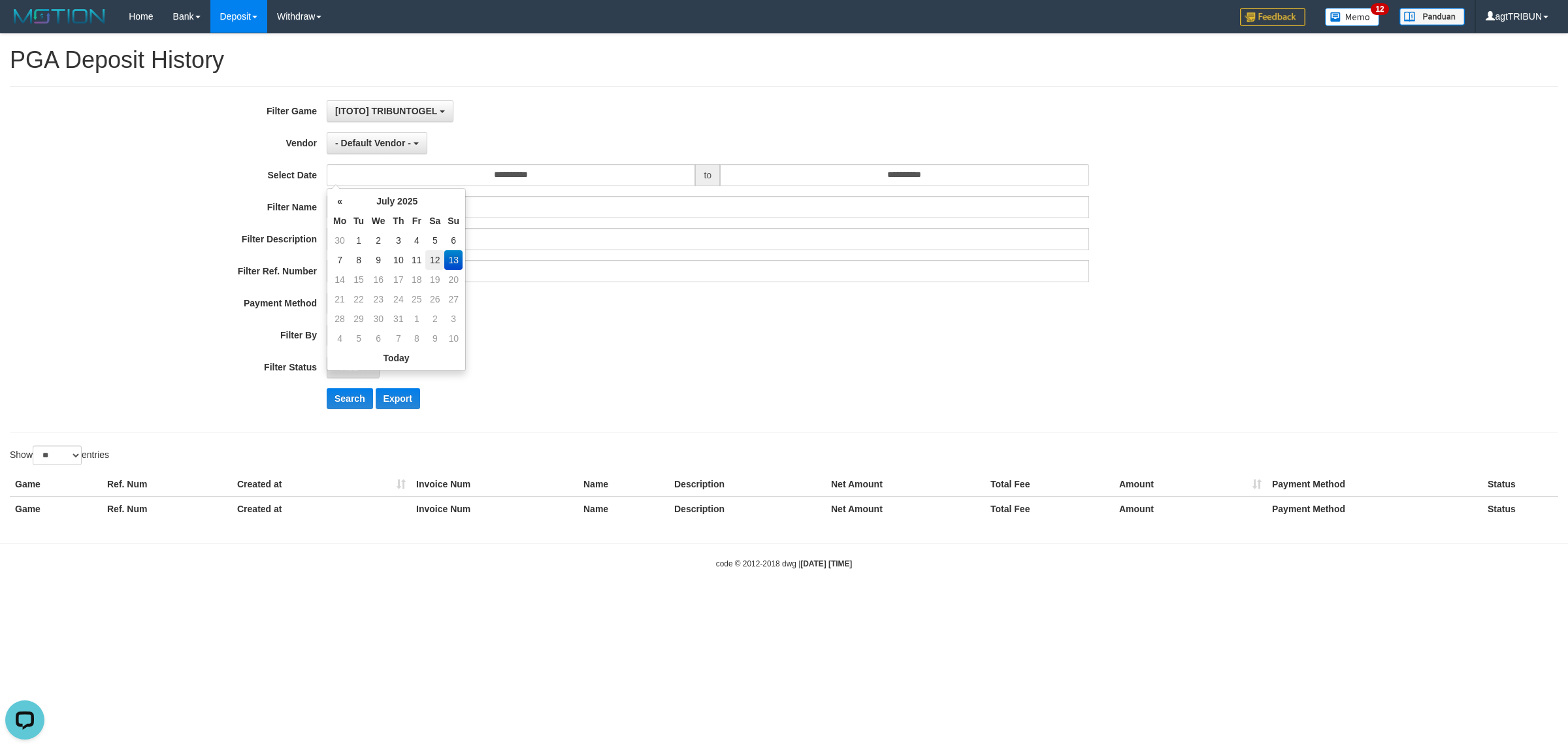 click on "12" at bounding box center [434, 260] 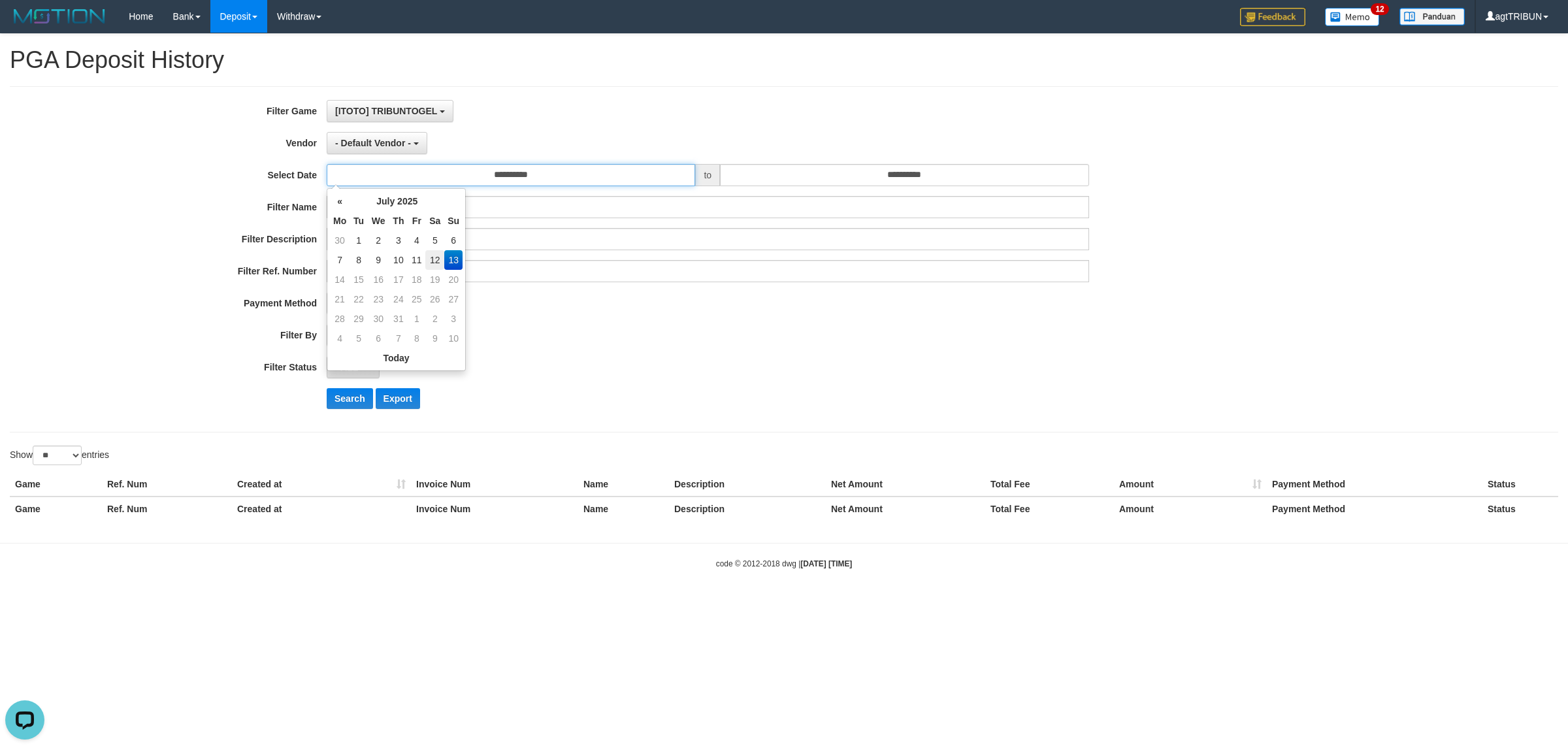 type on "**********" 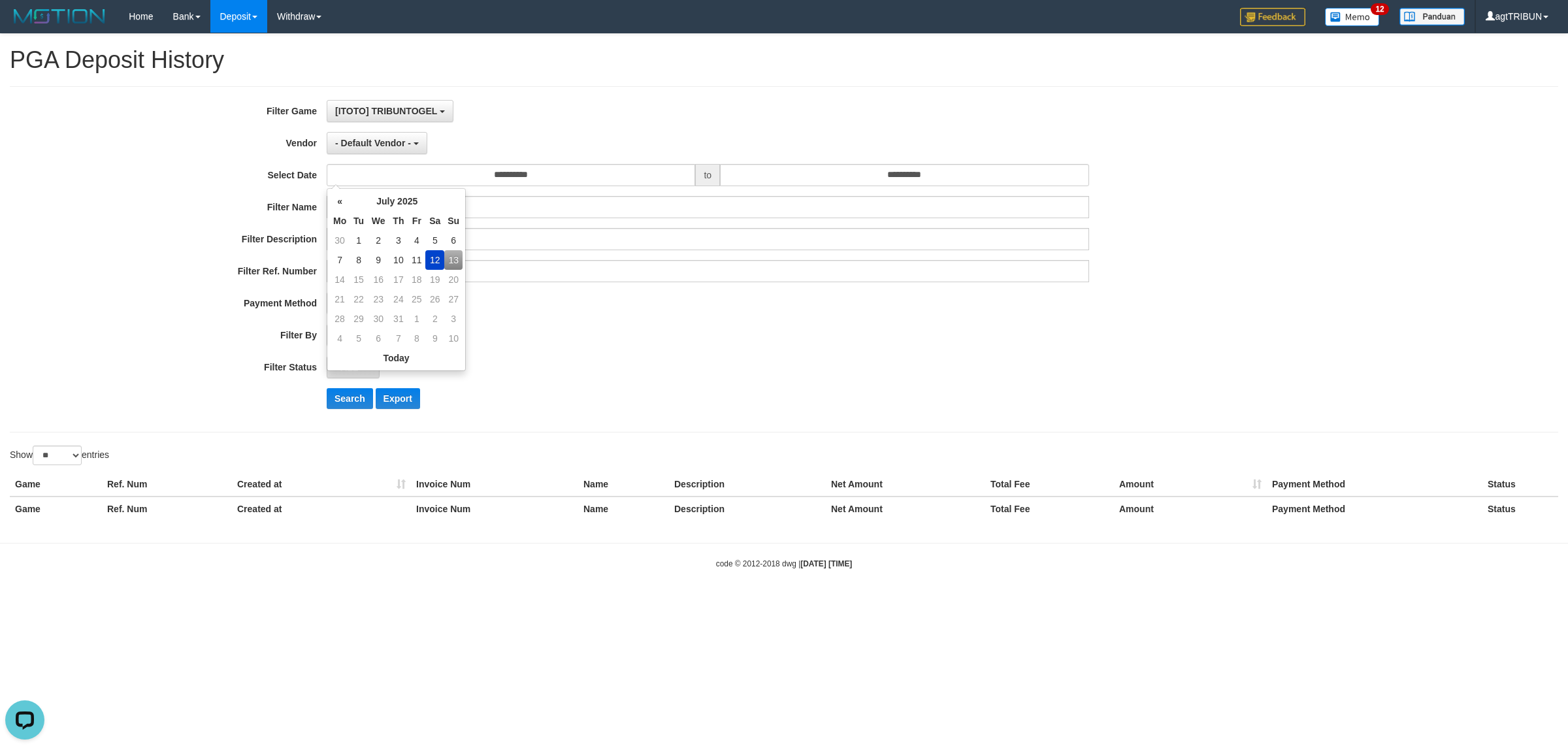 click on "**********" at bounding box center (653, 259) 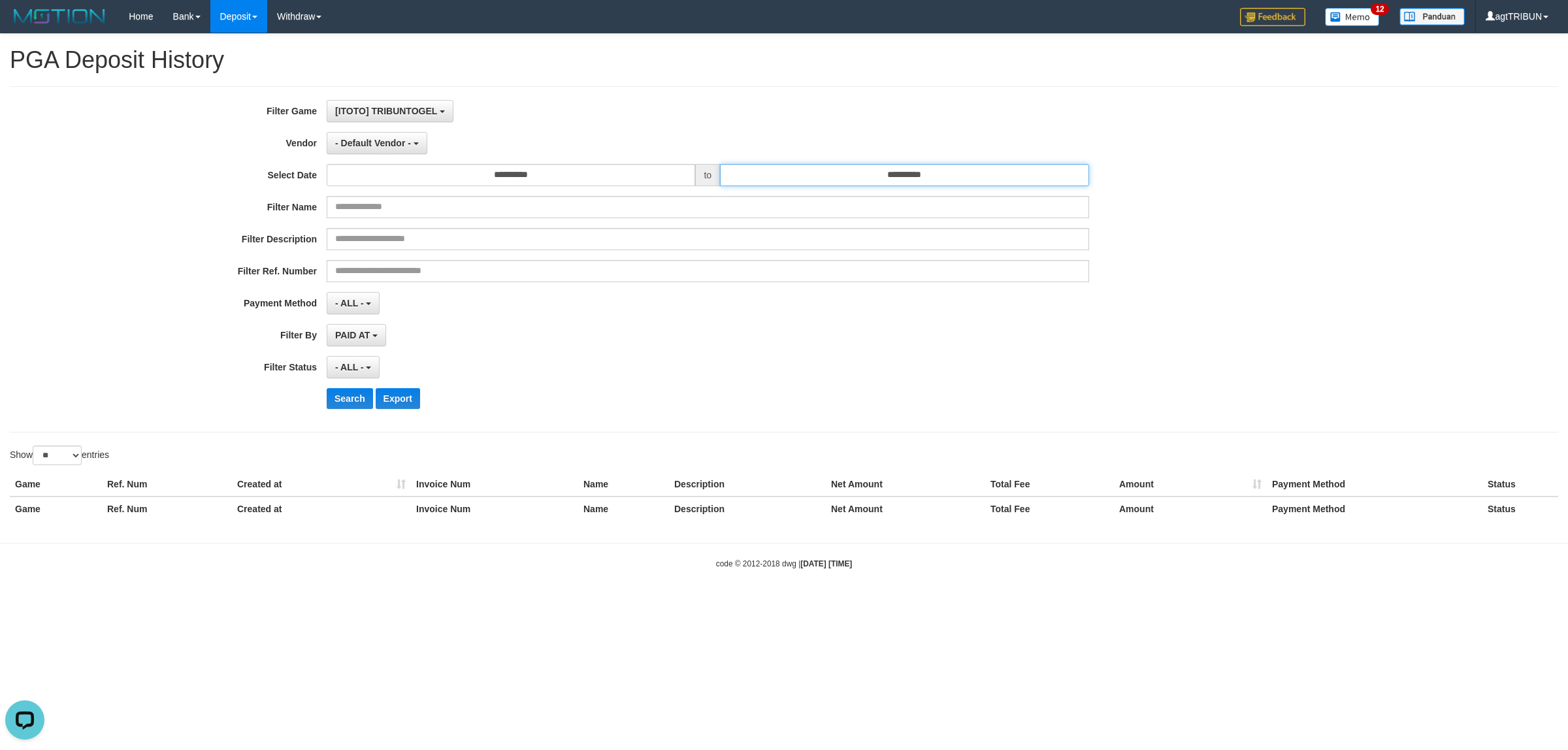 click on "**********" at bounding box center (904, 175) 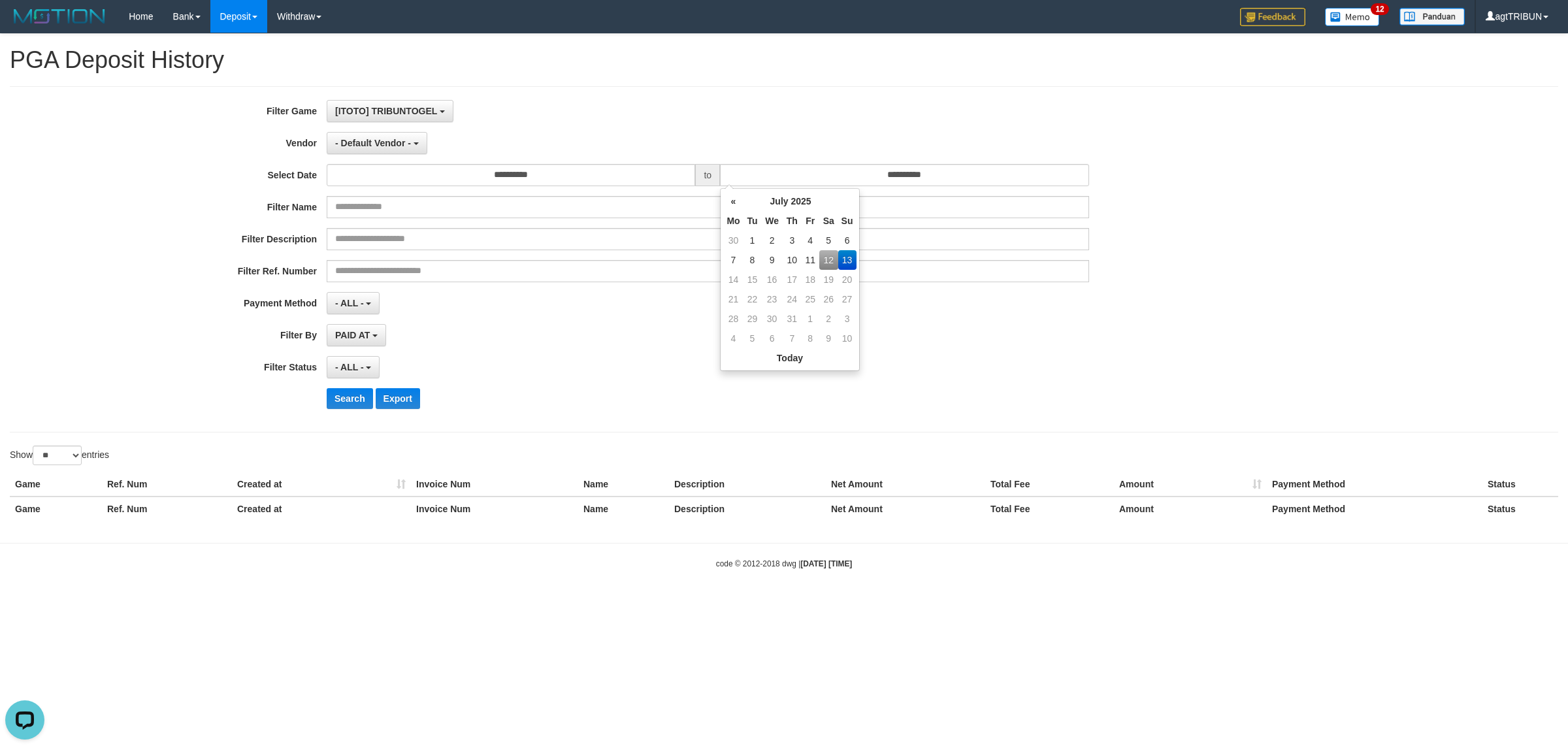 click on "12" at bounding box center [828, 260] 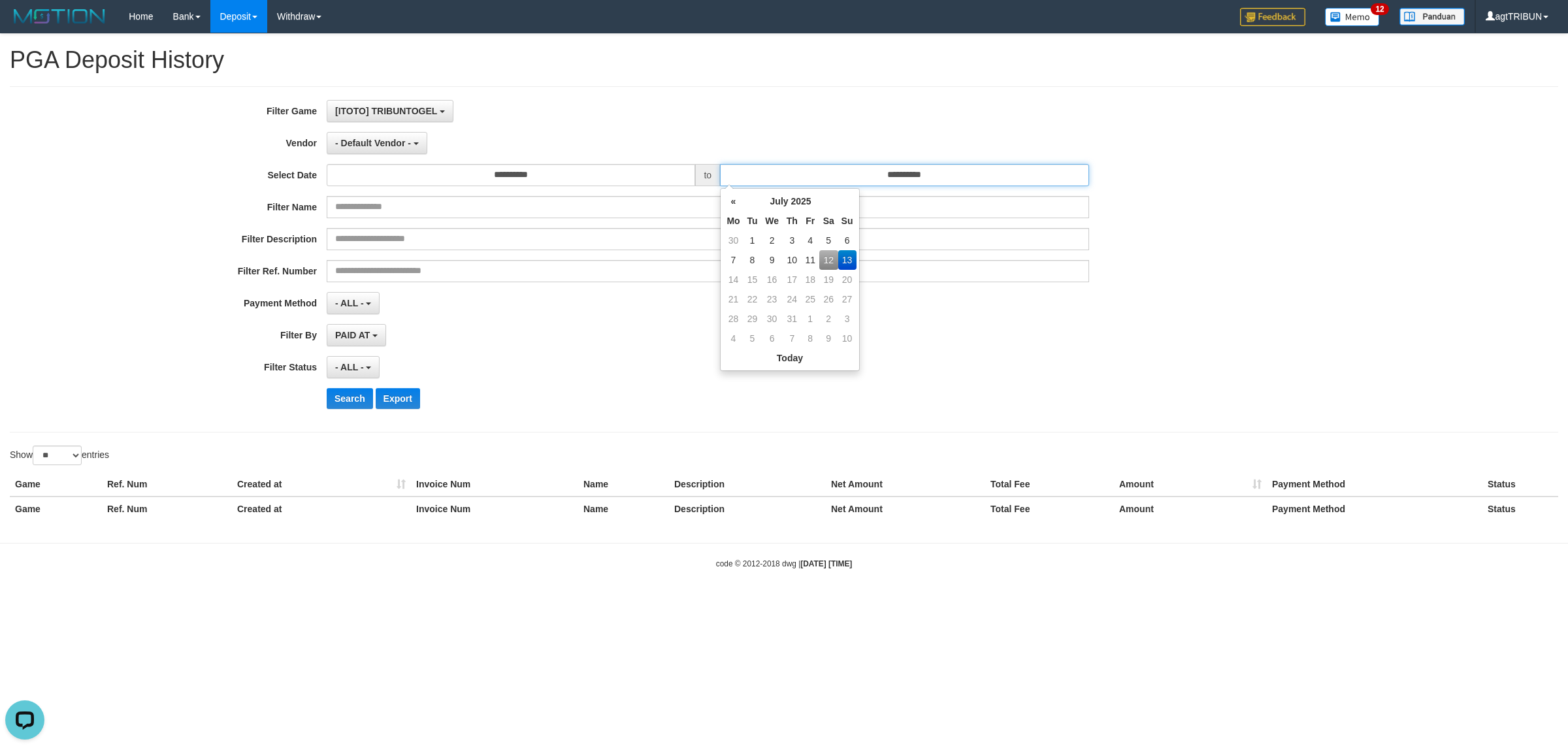 type on "**********" 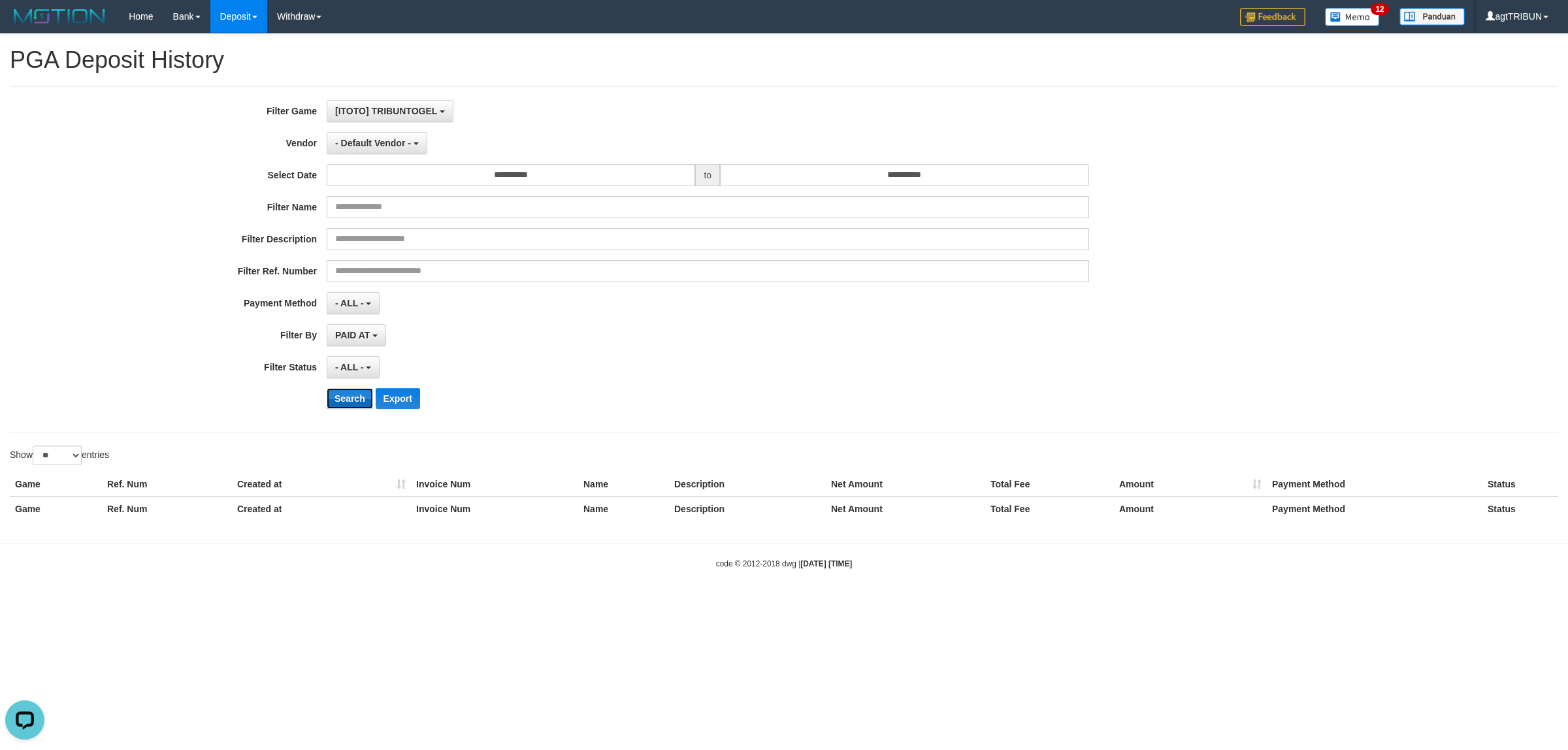 click on "Search" at bounding box center [350, 399] 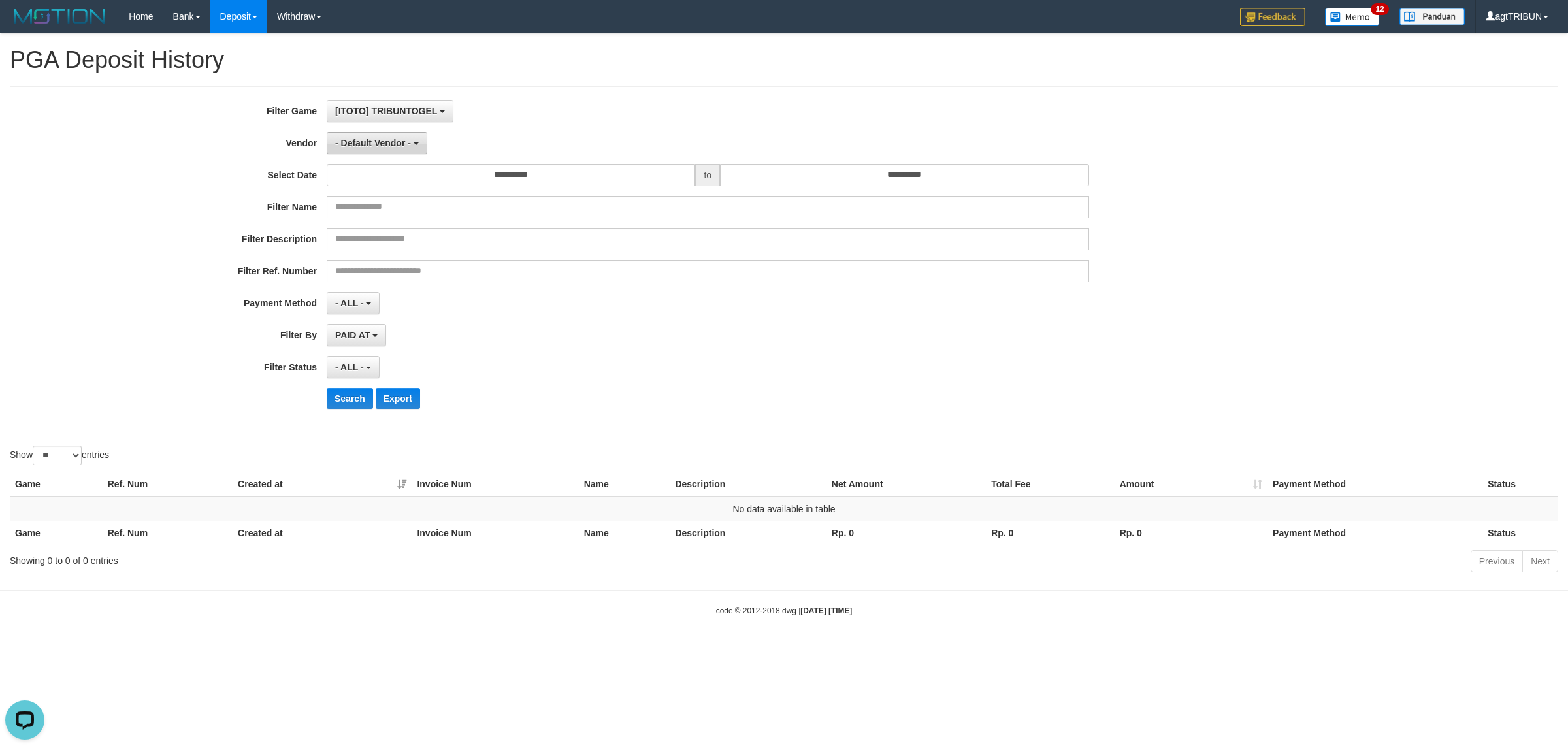 click on "- Default Vendor -" at bounding box center (373, 143) 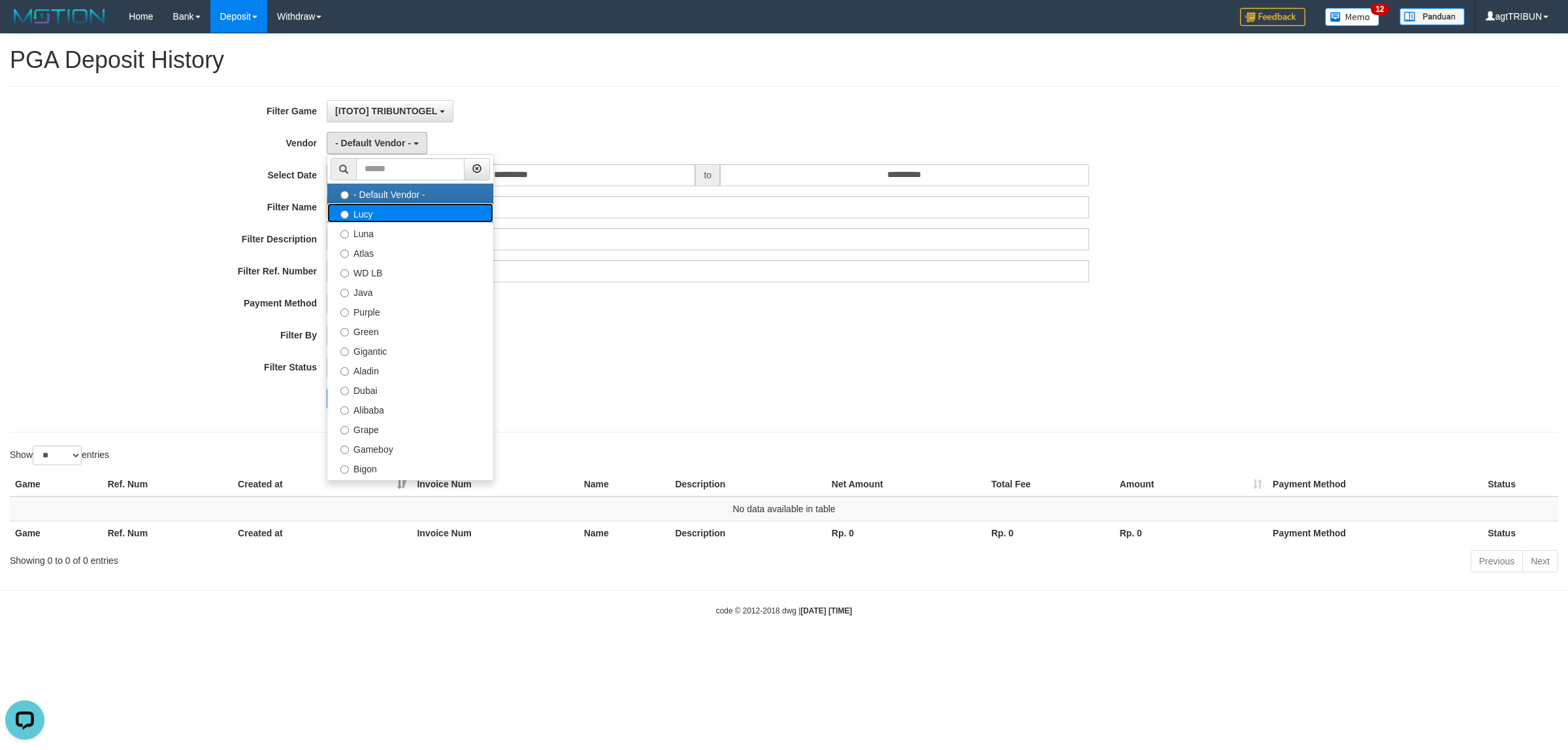 click on "Lucy" at bounding box center [410, 213] 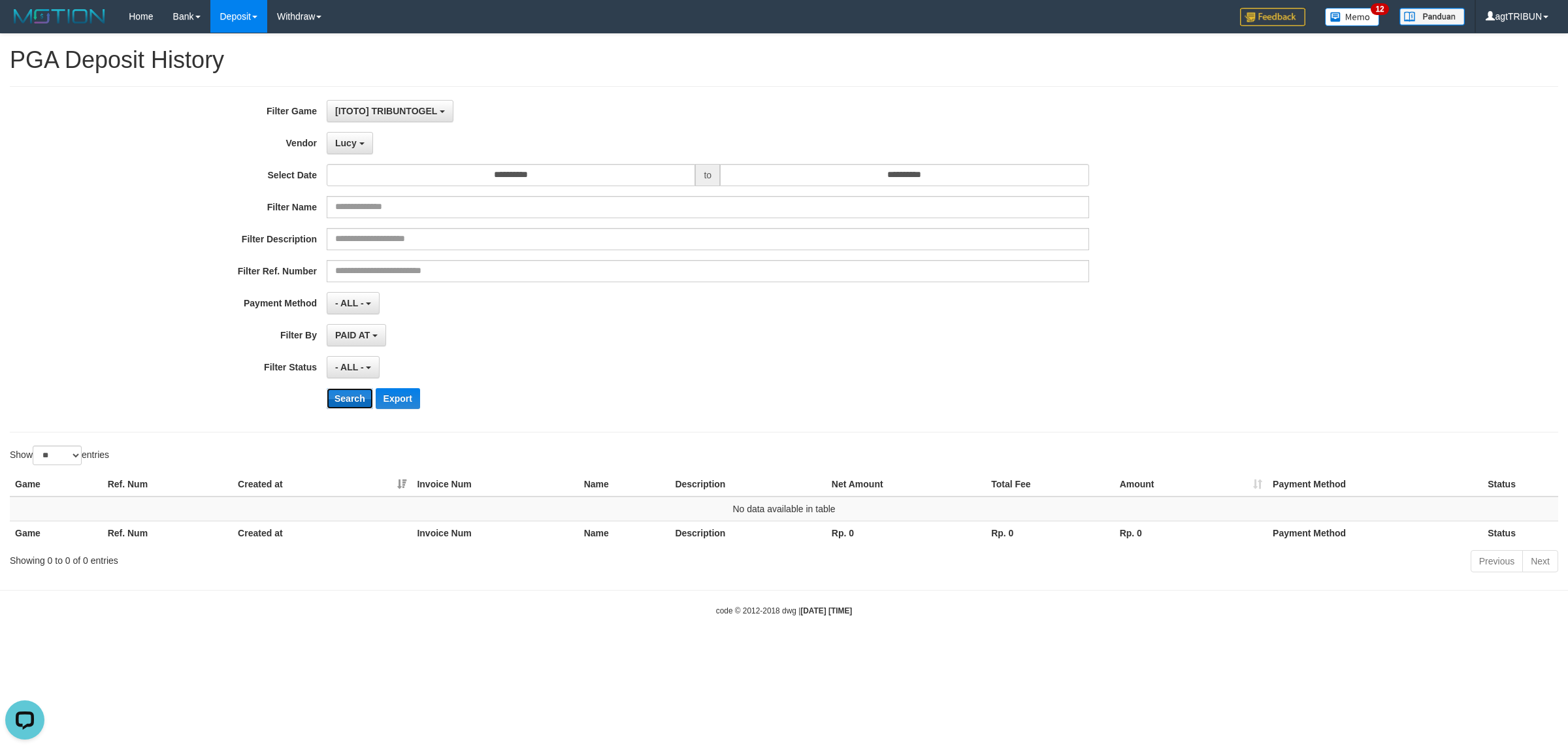 click on "Search" at bounding box center (350, 399) 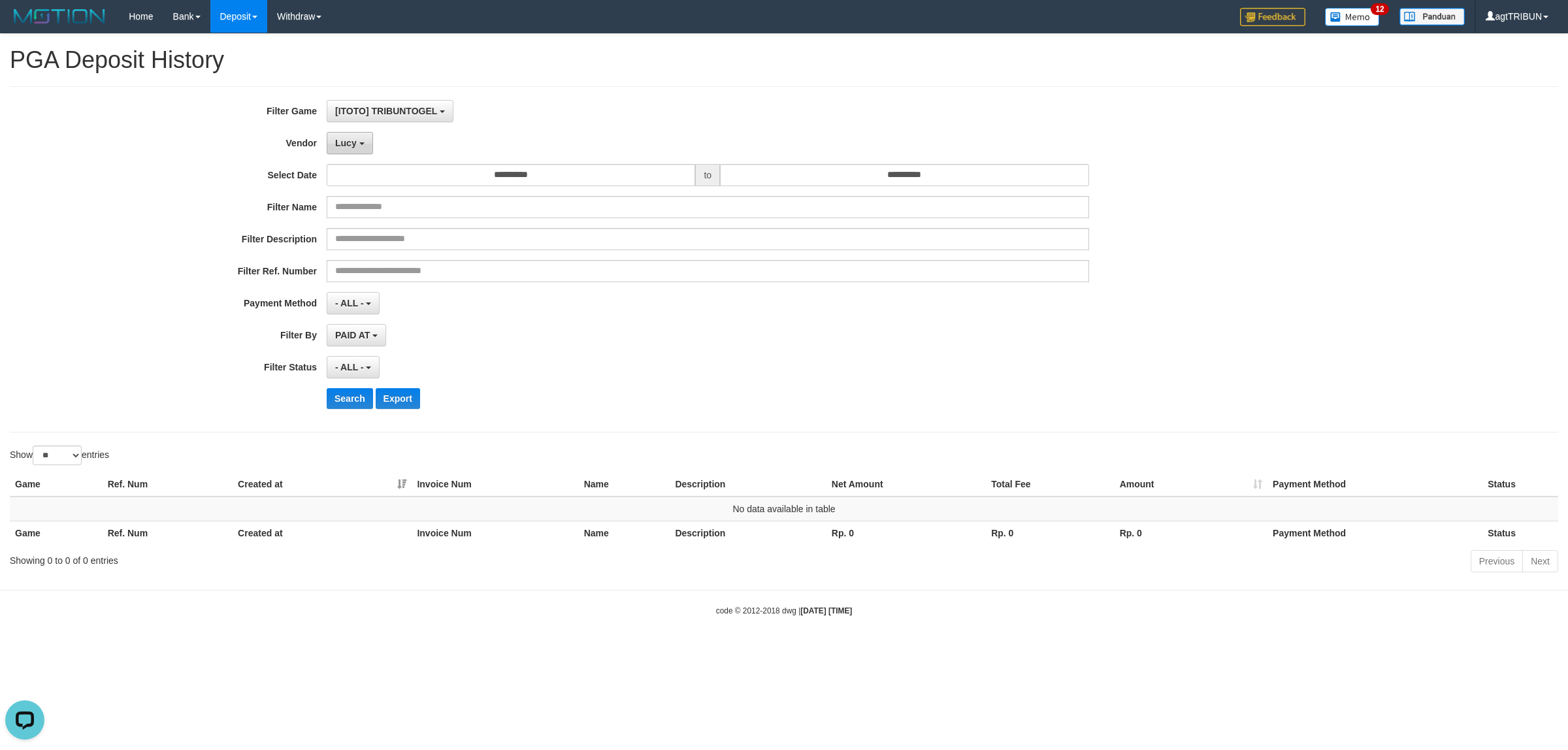click on "Lucy" at bounding box center [350, 143] 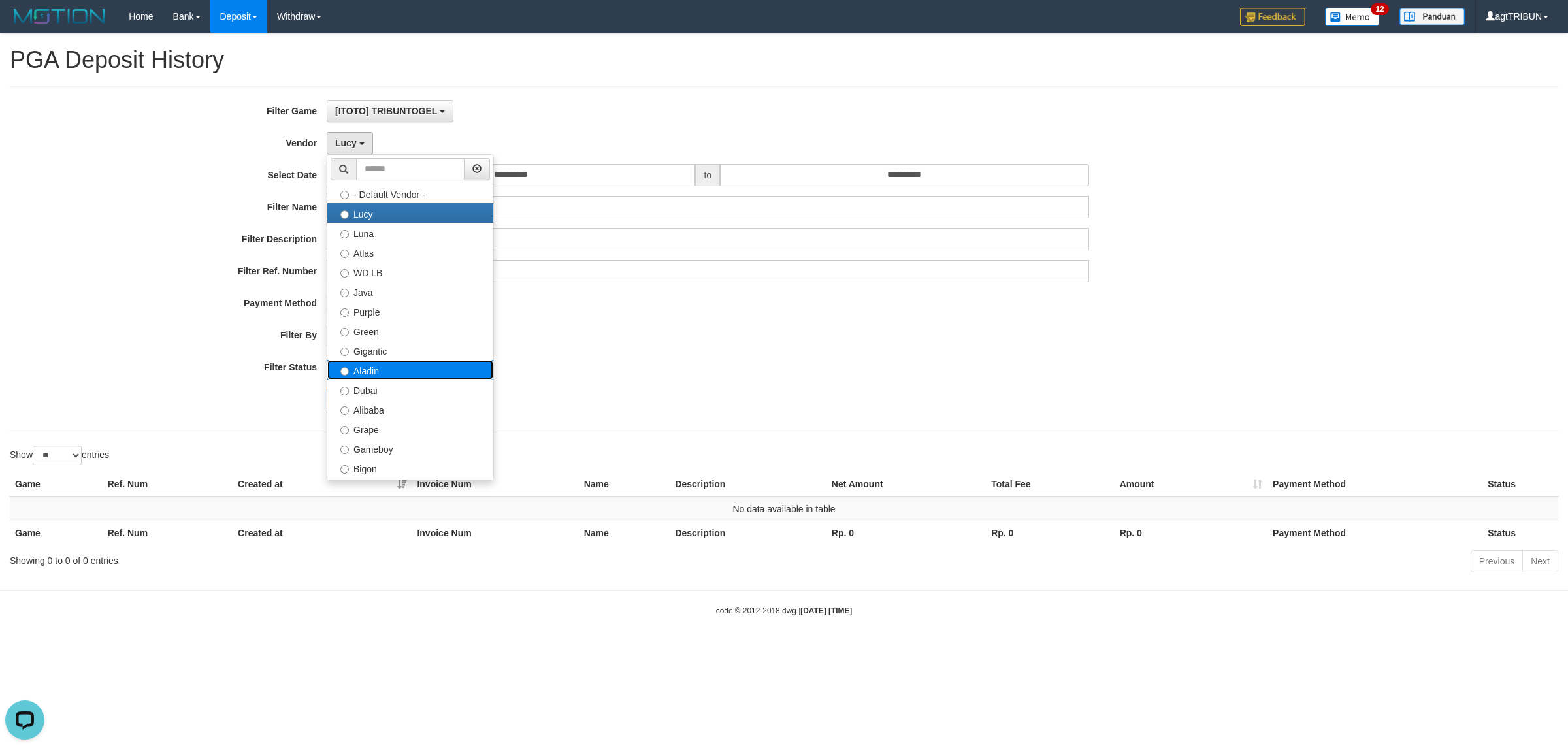 click on "Aladin" at bounding box center [410, 370] 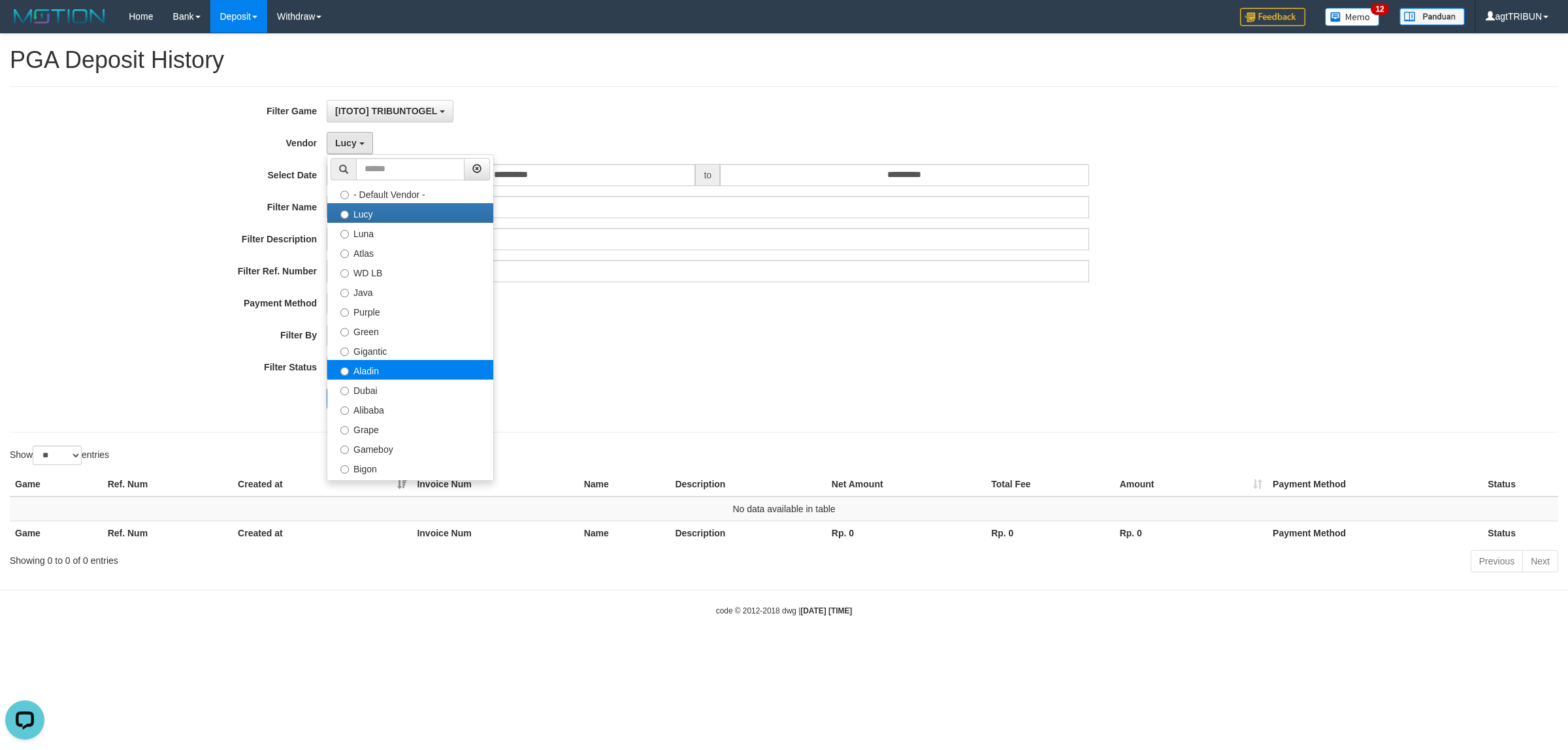 select on "**********" 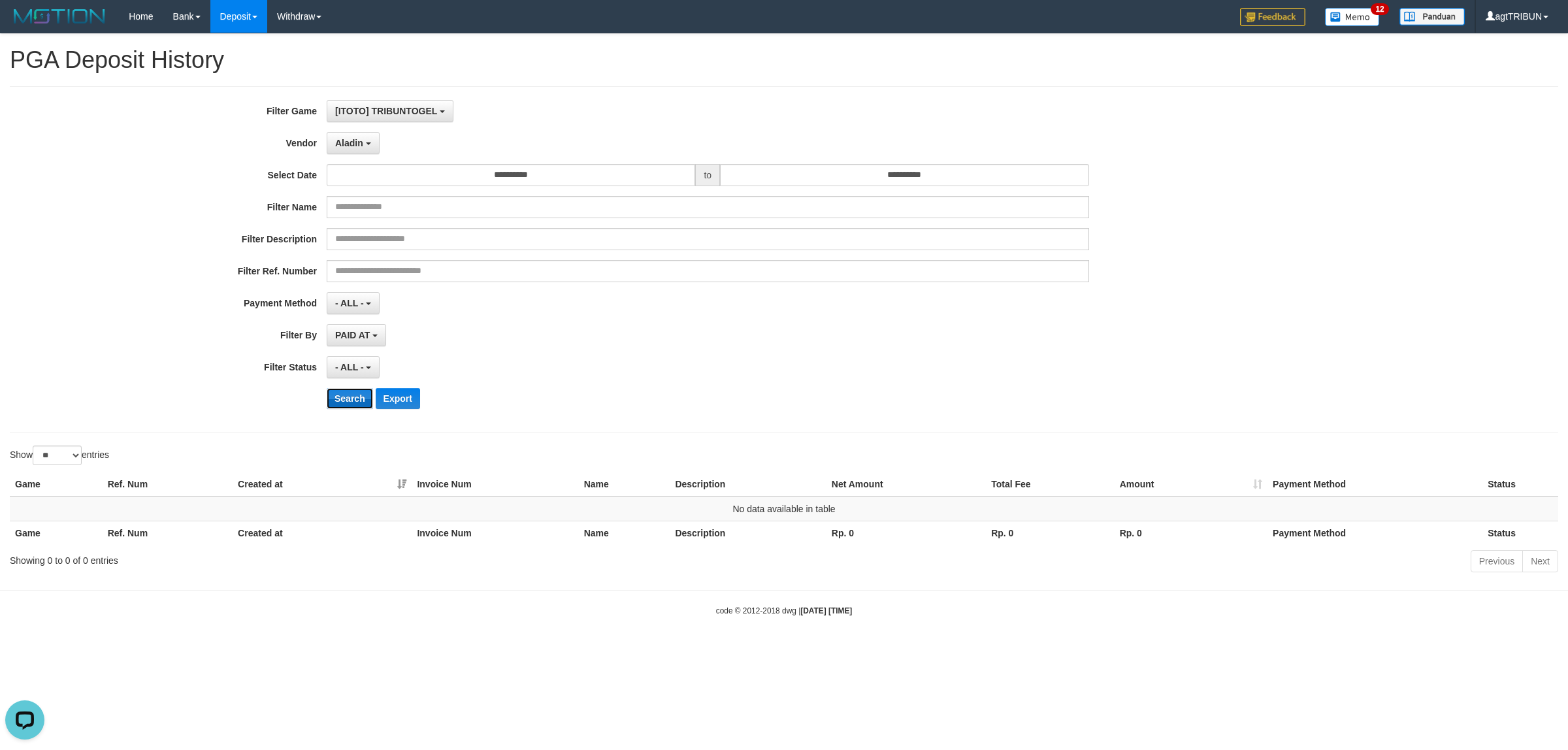 click on "Search" at bounding box center (350, 399) 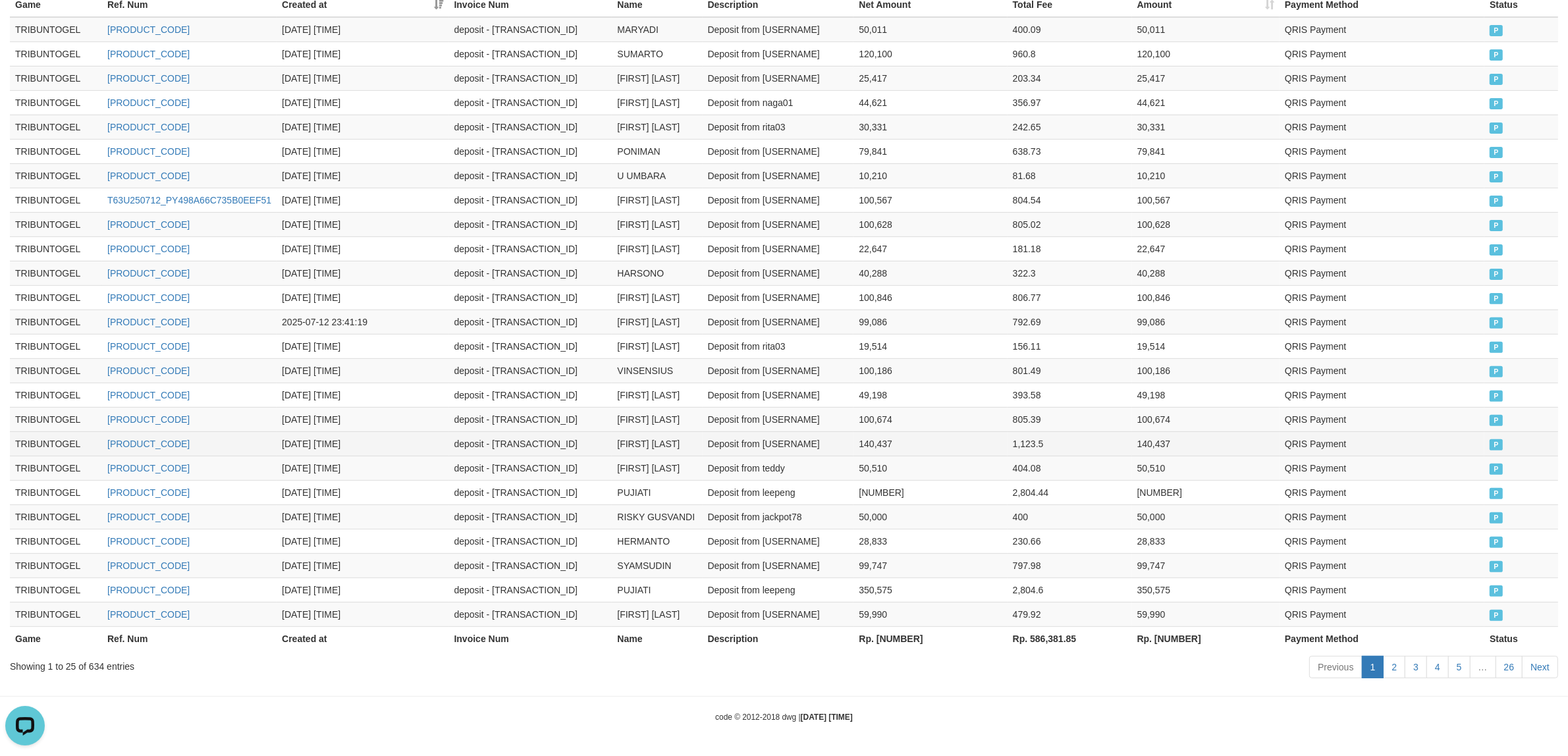 scroll, scrollTop: 647, scrollLeft: 0, axis: vertical 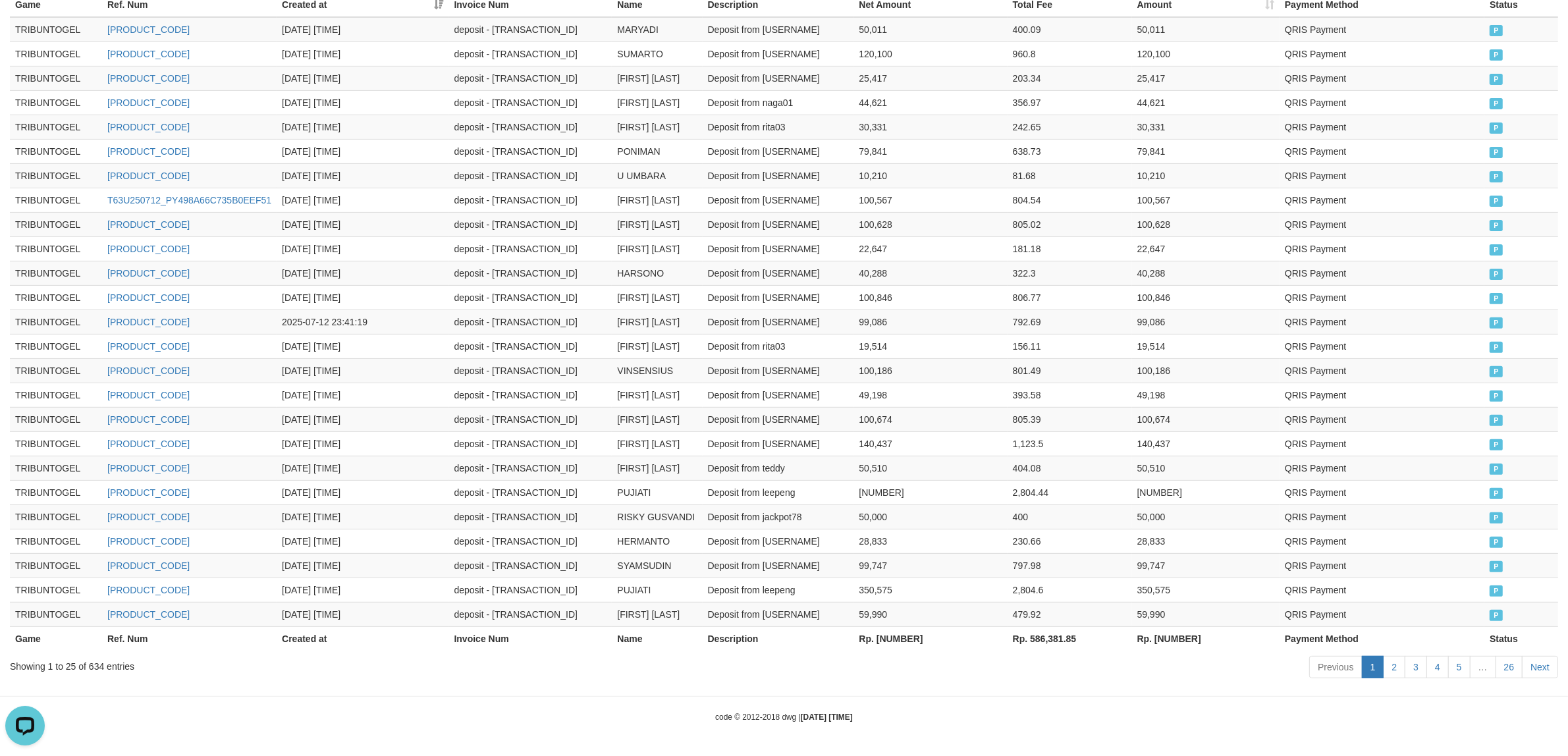 click on "Rp. [NUMBER]" at bounding box center (1206, 638) 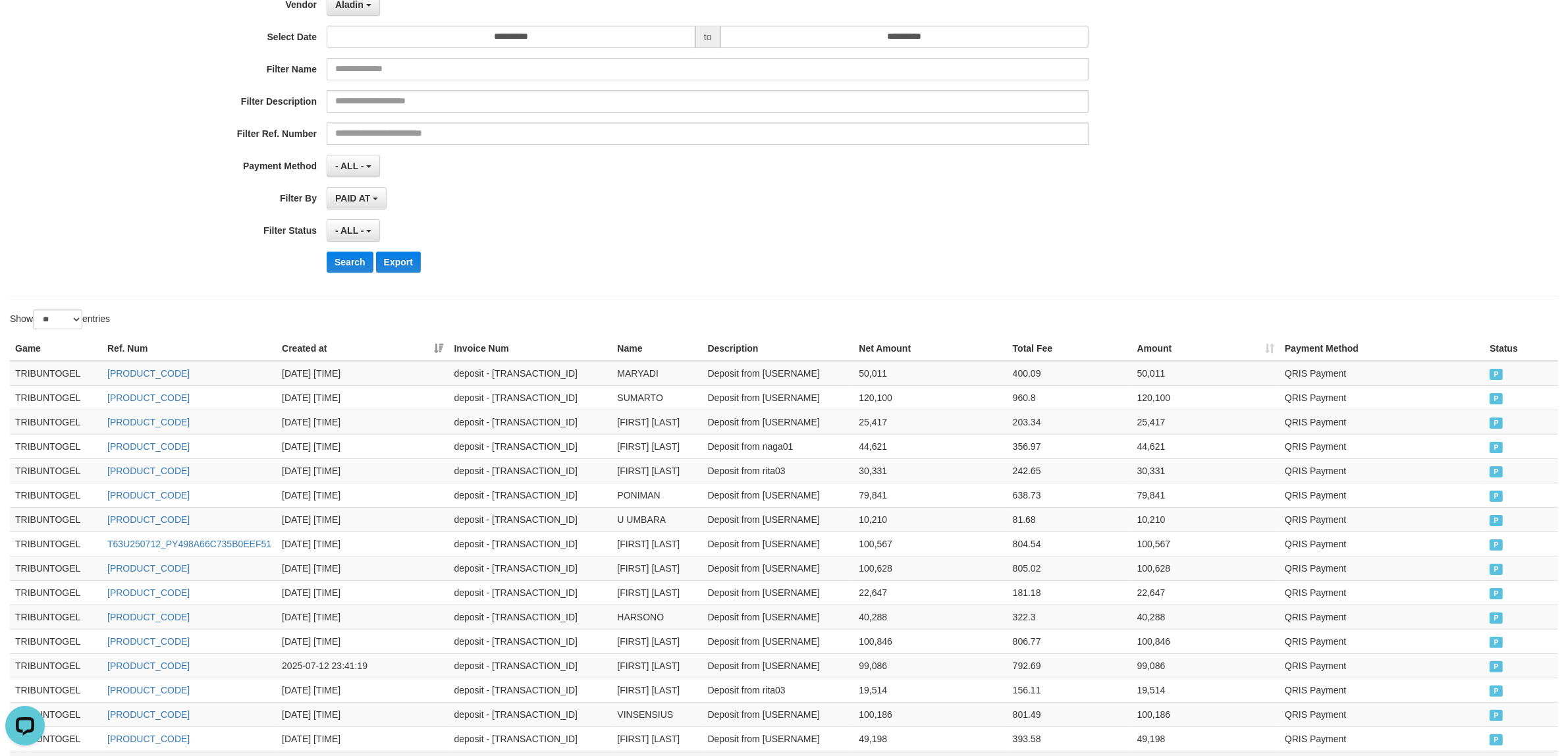 scroll, scrollTop: 0, scrollLeft: 0, axis: both 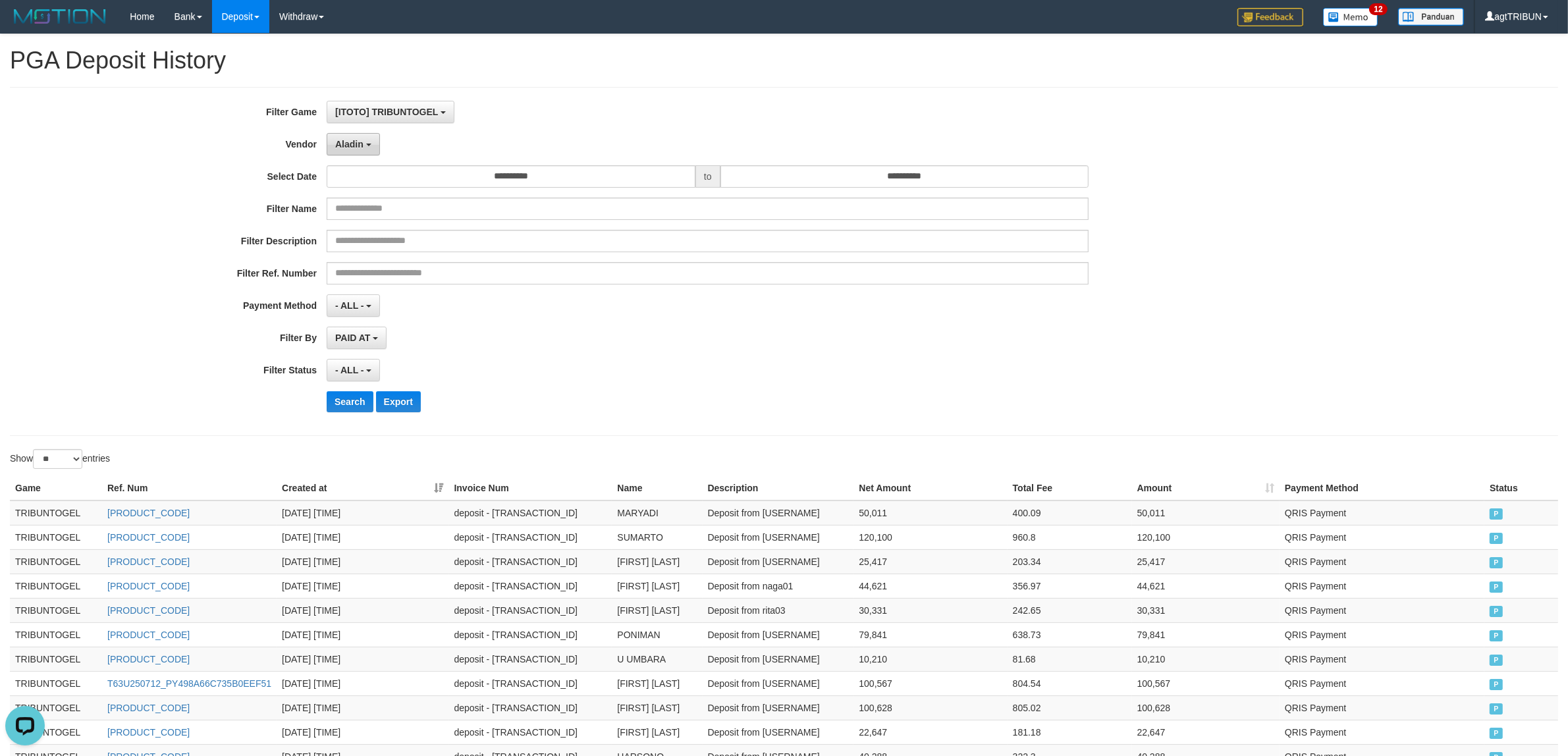 click at bounding box center [369, 145] 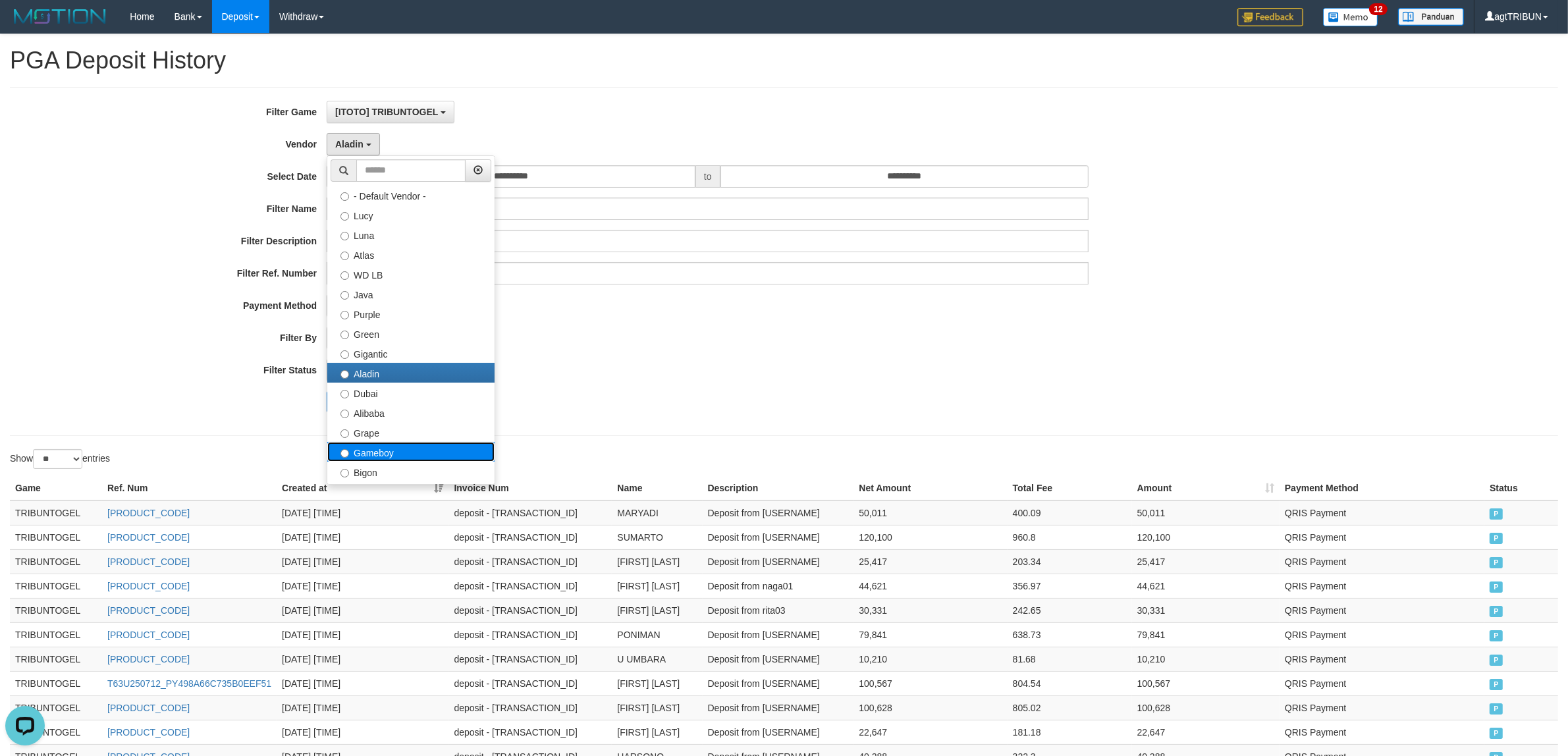 click on "Gameboy" at bounding box center [411, 452] 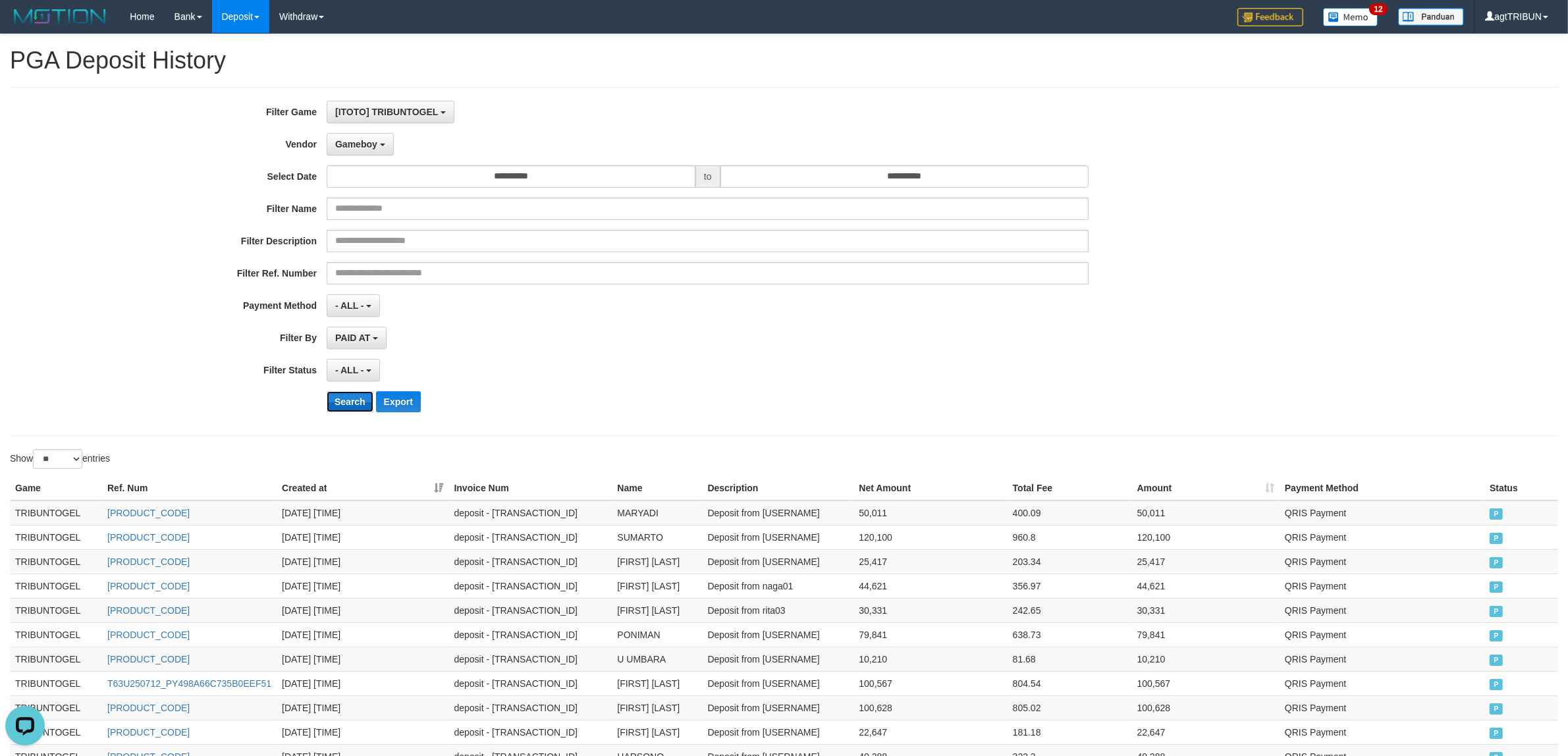 click on "Search" at bounding box center [350, 402] 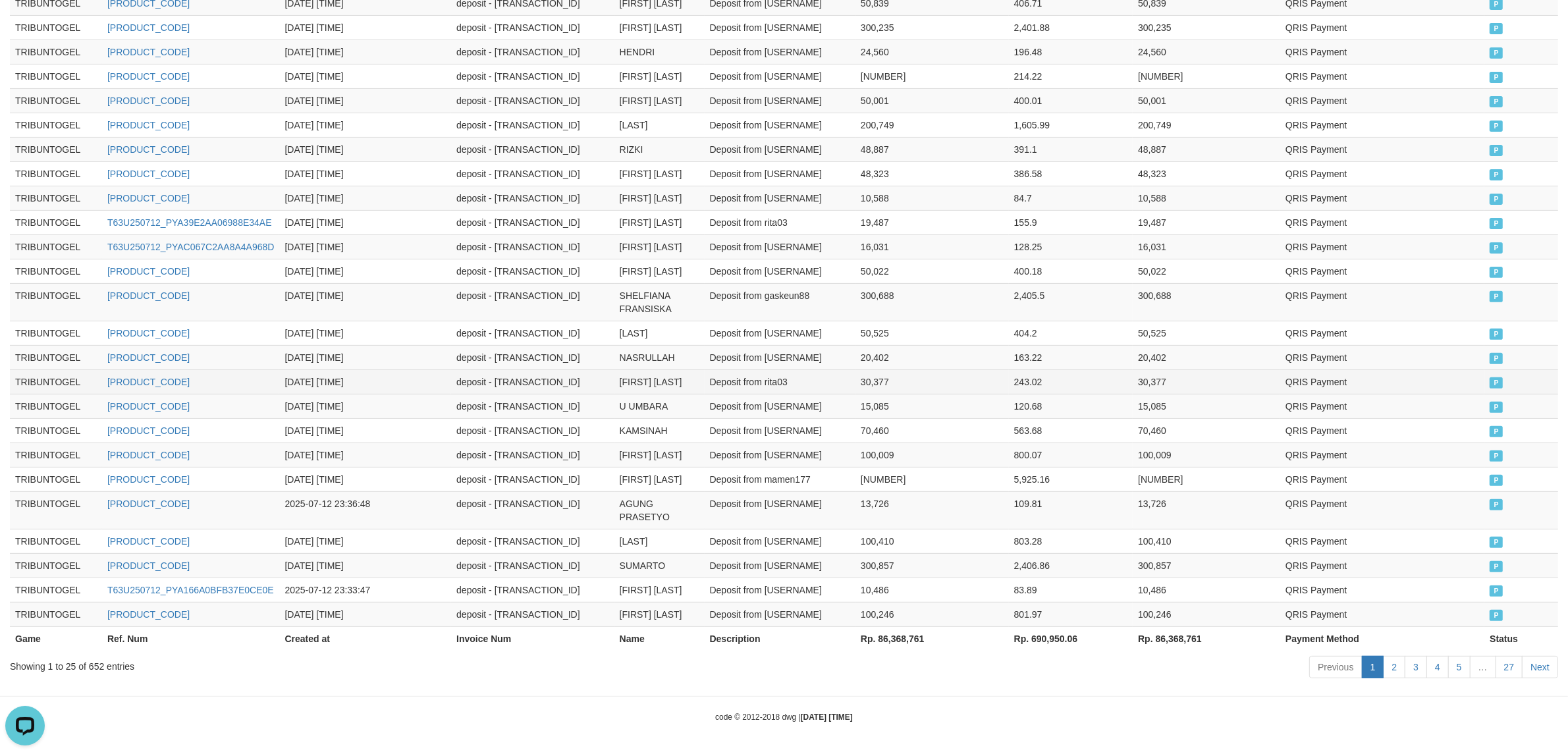 scroll, scrollTop: 620, scrollLeft: 0, axis: vertical 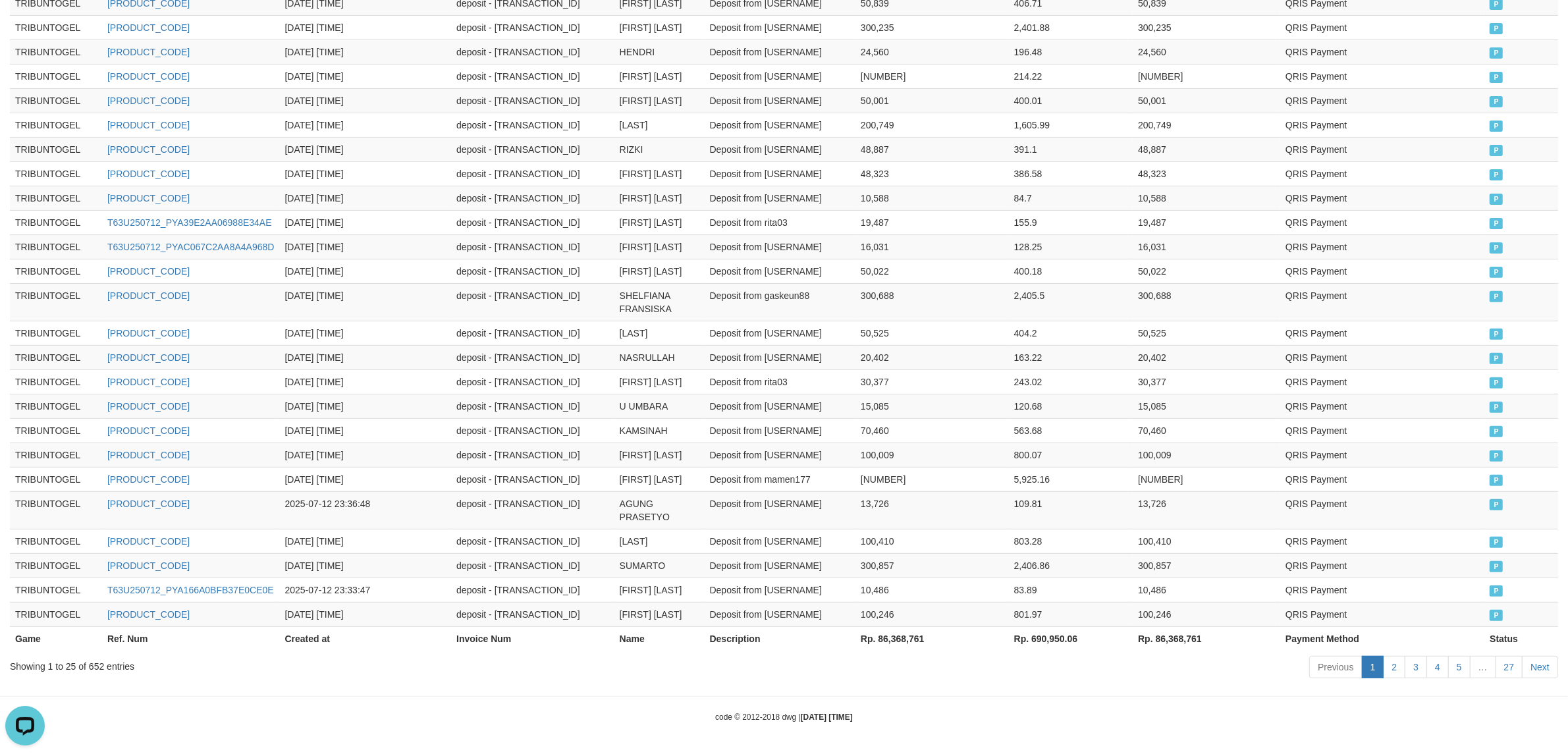 click on "Rp. 86,368,761" at bounding box center (1206, 638) 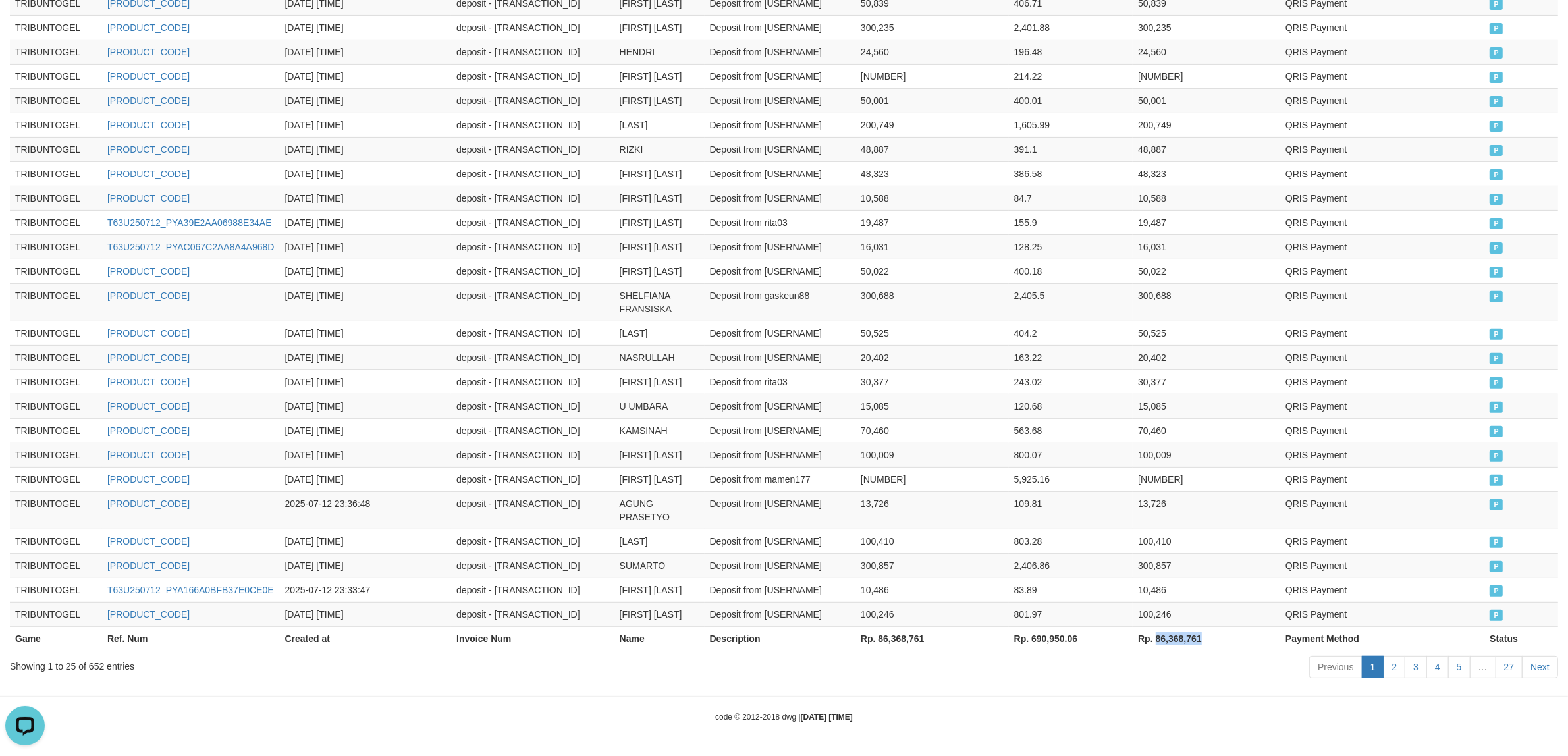 drag, startPoint x: 1166, startPoint y: 636, endPoint x: 1194, endPoint y: 643, distance: 28.86174 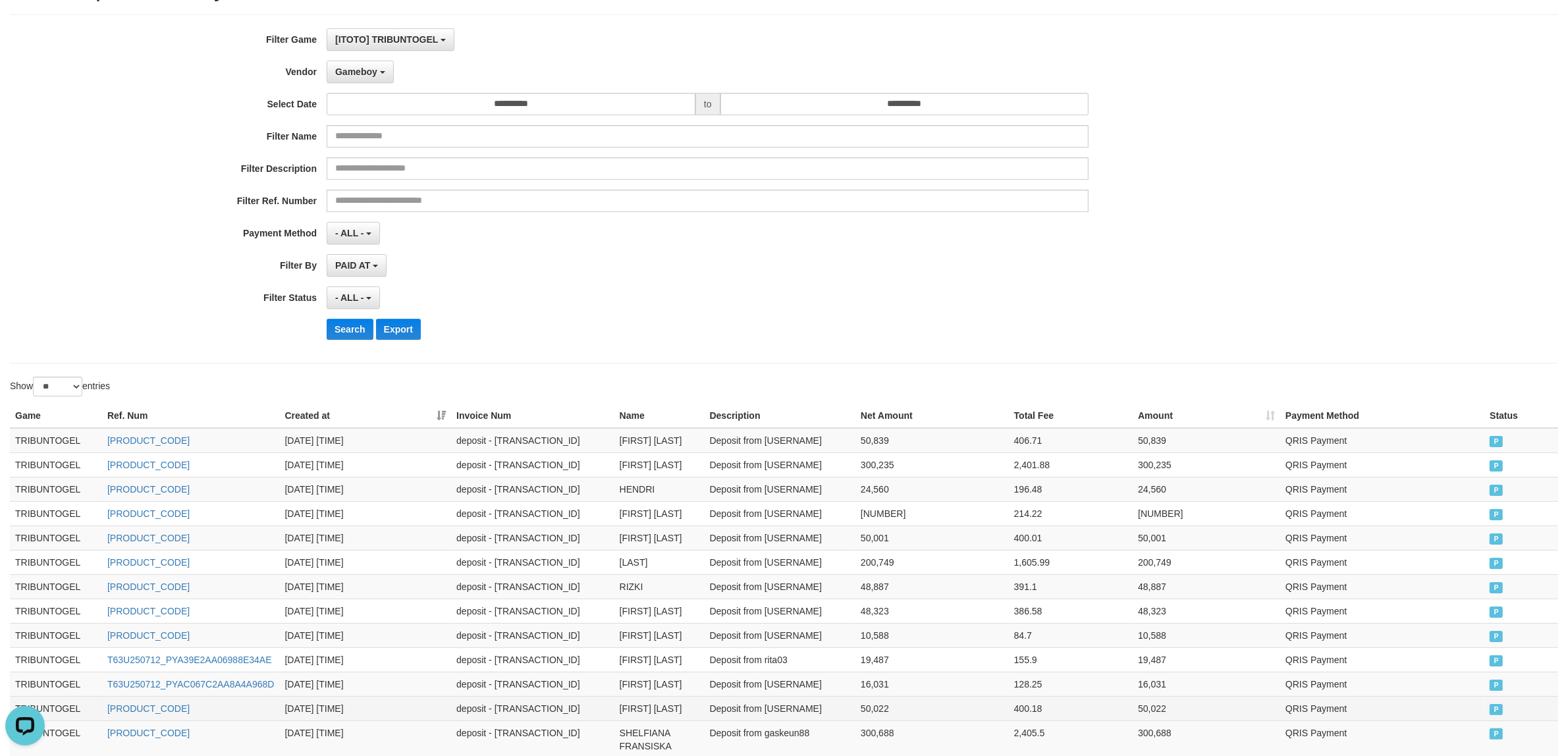 scroll, scrollTop: 0, scrollLeft: 0, axis: both 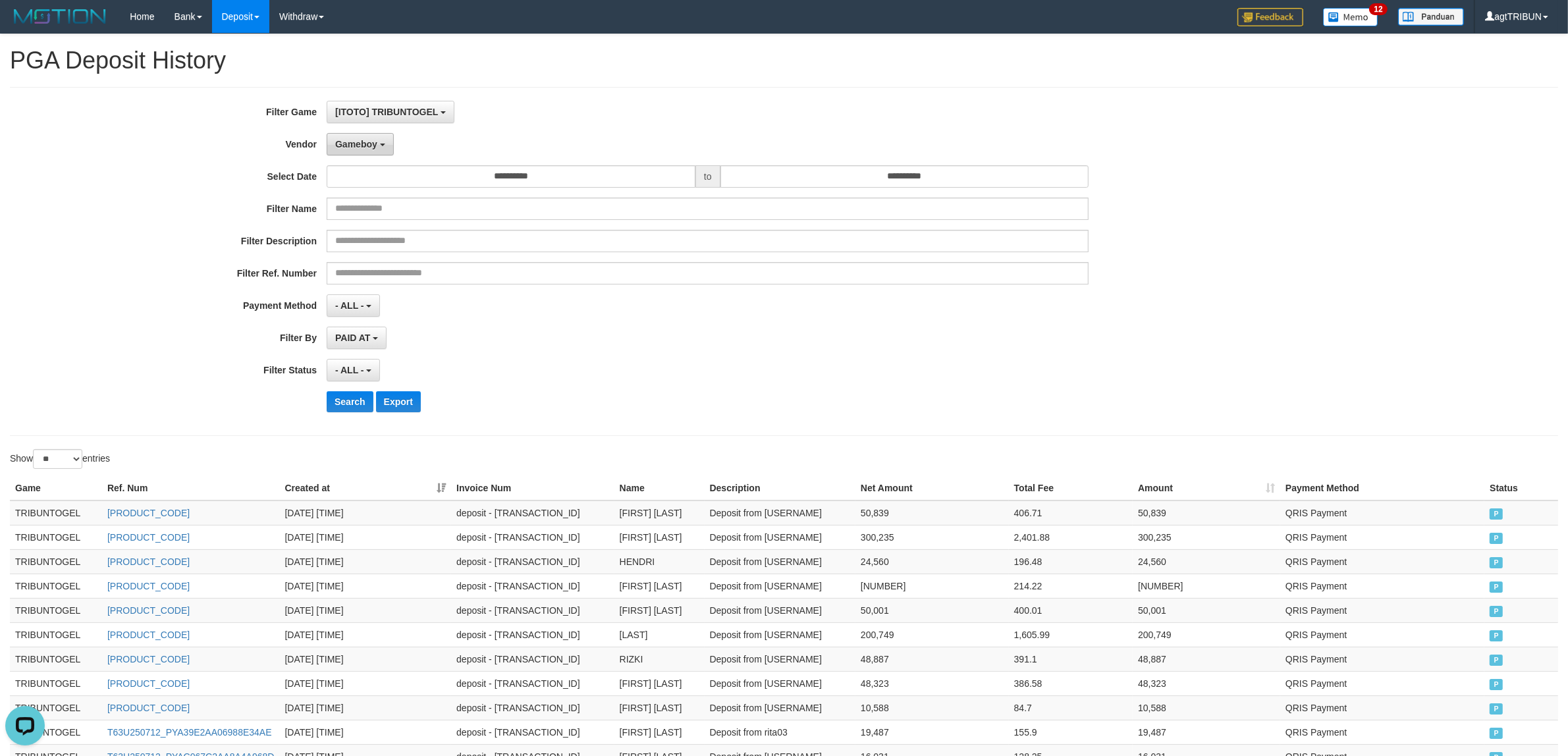 click on "Gameboy" at bounding box center (360, 144) 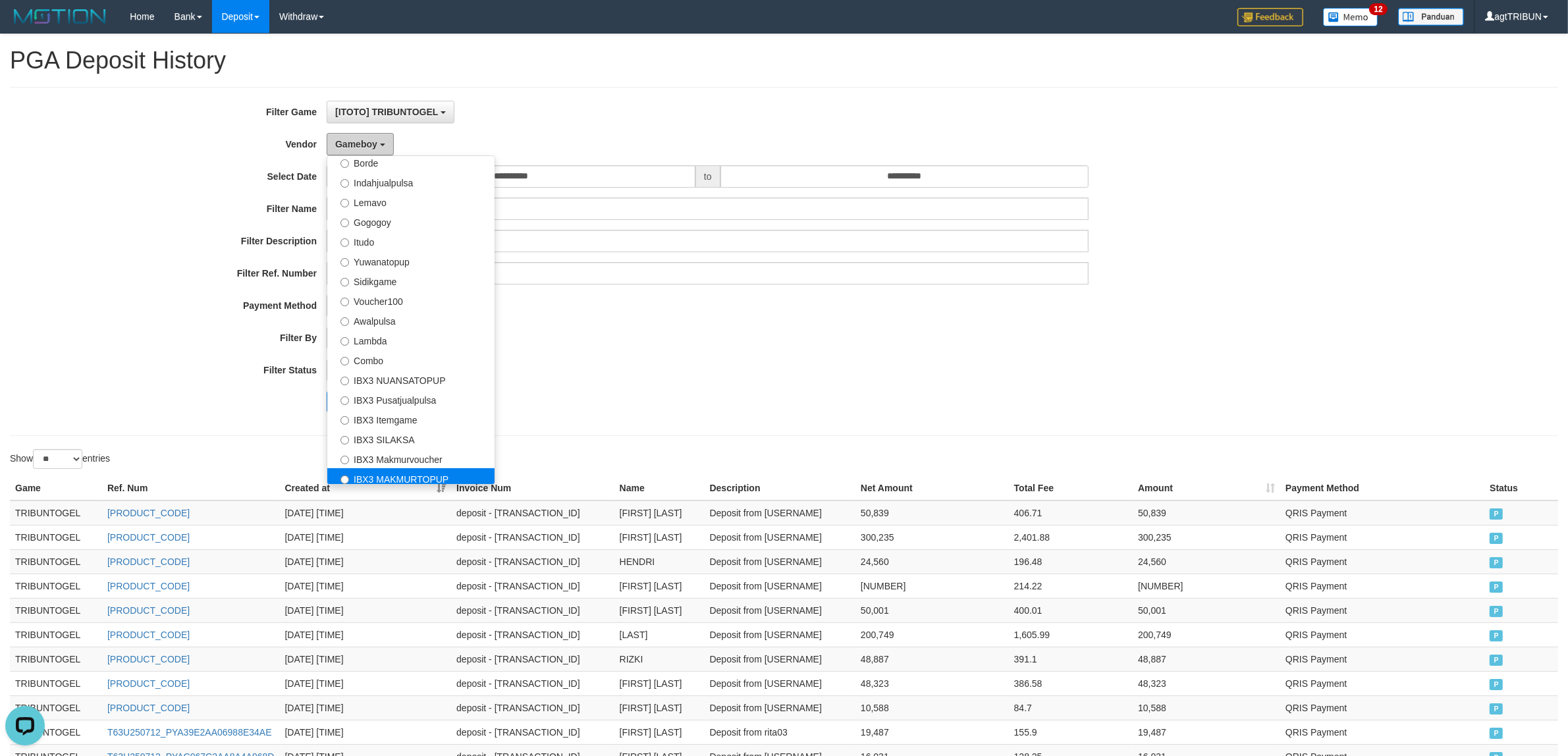 scroll, scrollTop: 452, scrollLeft: 0, axis: vertical 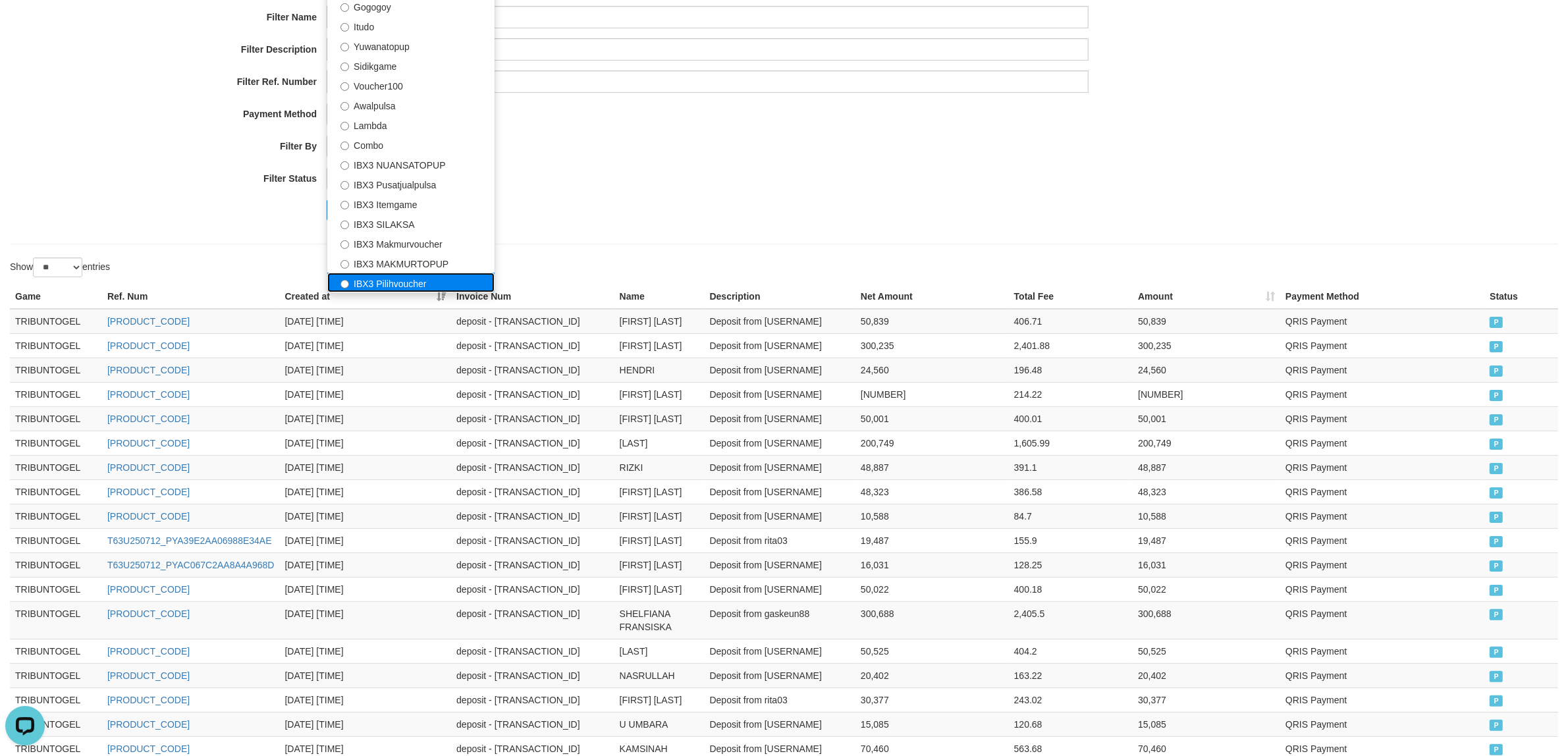 click on "IBX3 Pilihvoucher" at bounding box center (411, 283) 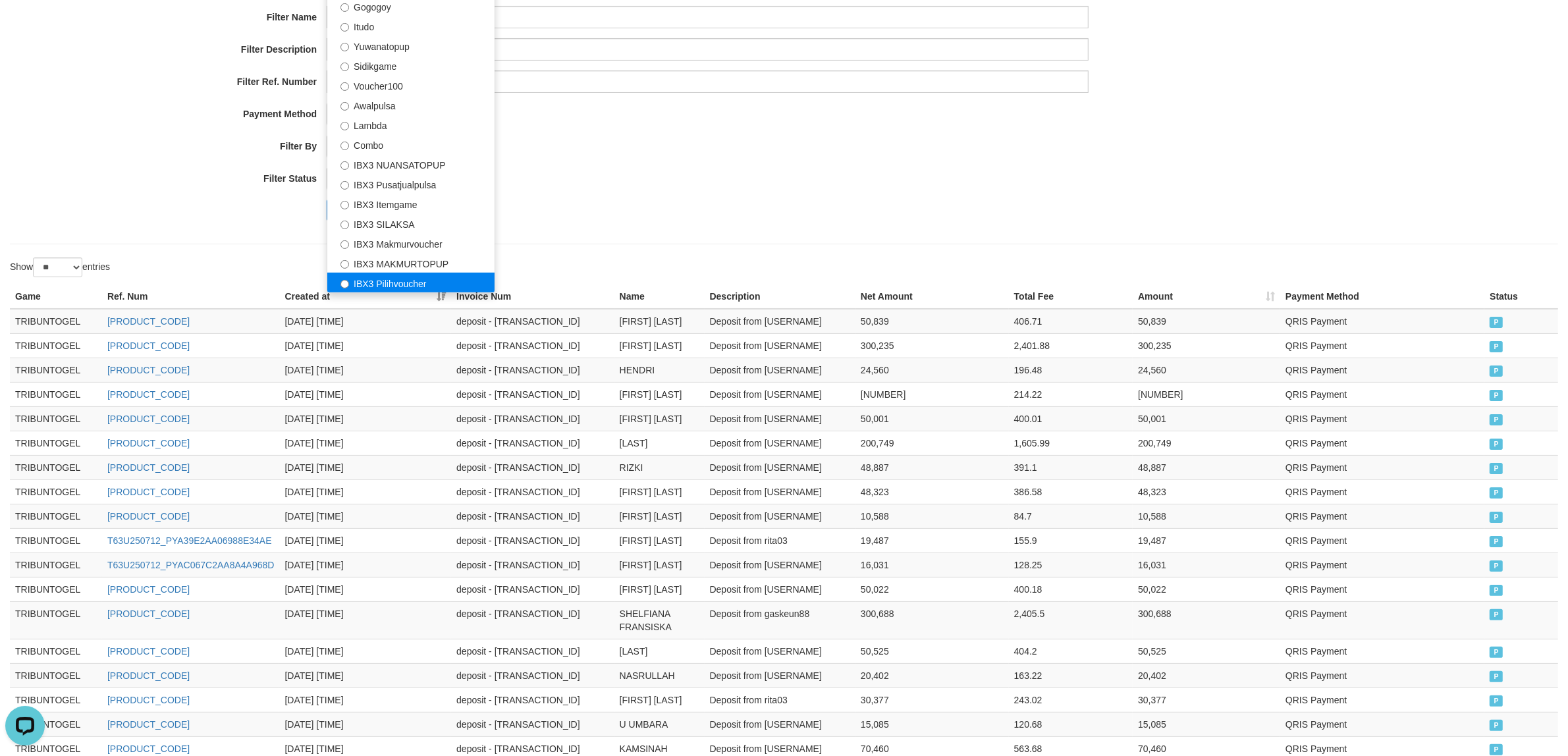 select on "**********" 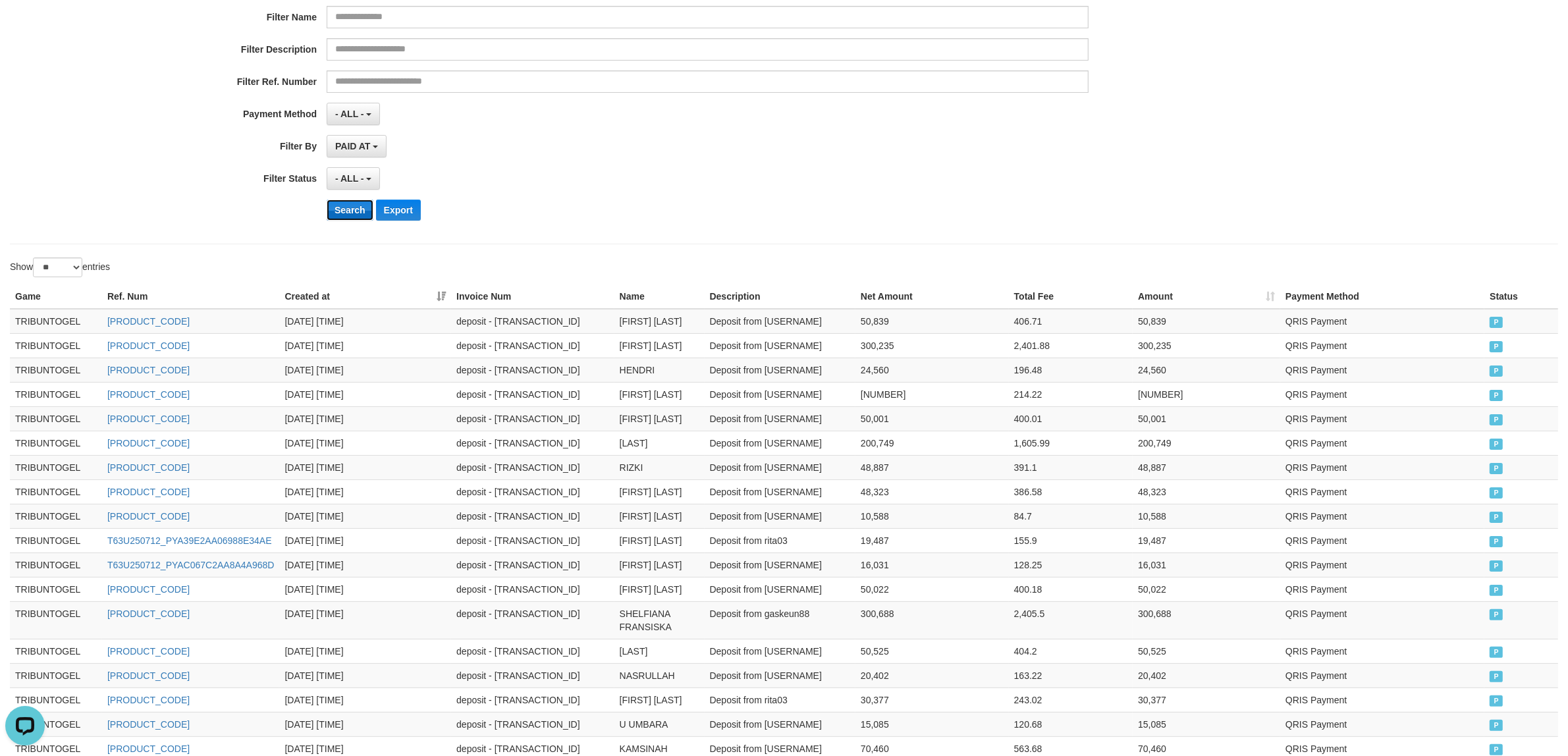click on "Search" at bounding box center [350, 210] 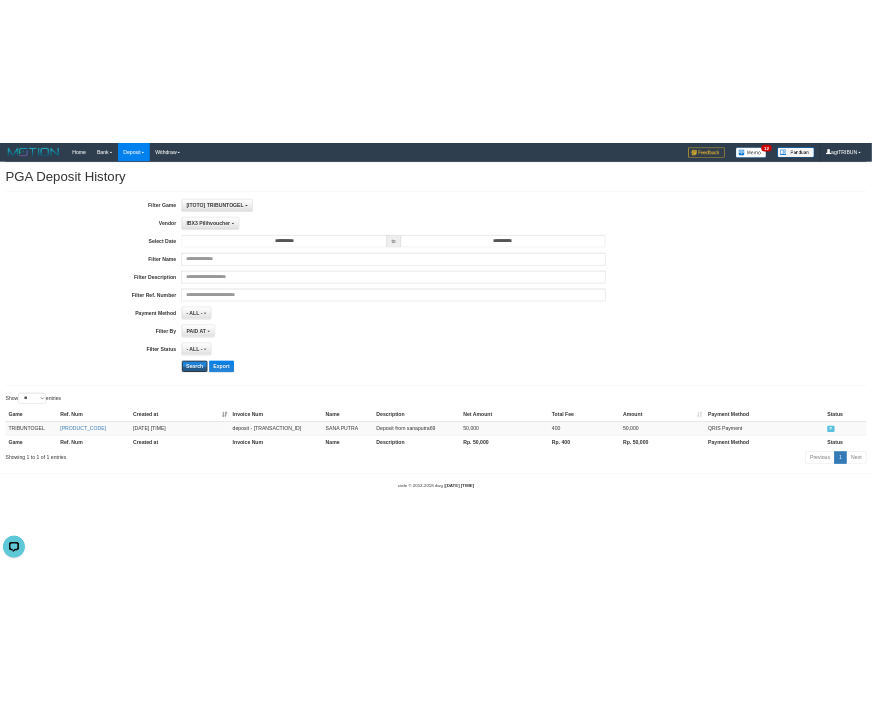scroll, scrollTop: 0, scrollLeft: 0, axis: both 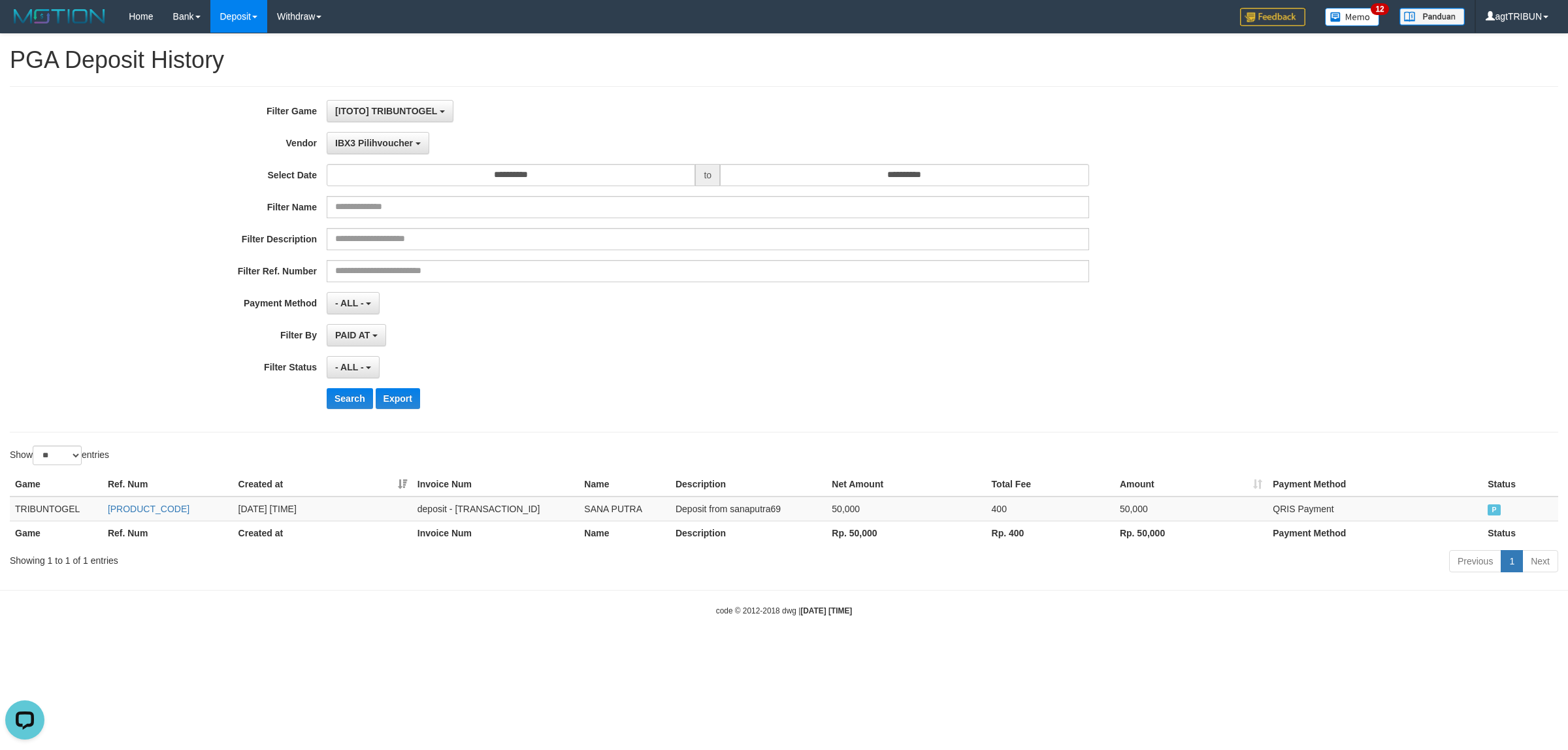 click on "Rp. 50,000" at bounding box center (1191, 532) 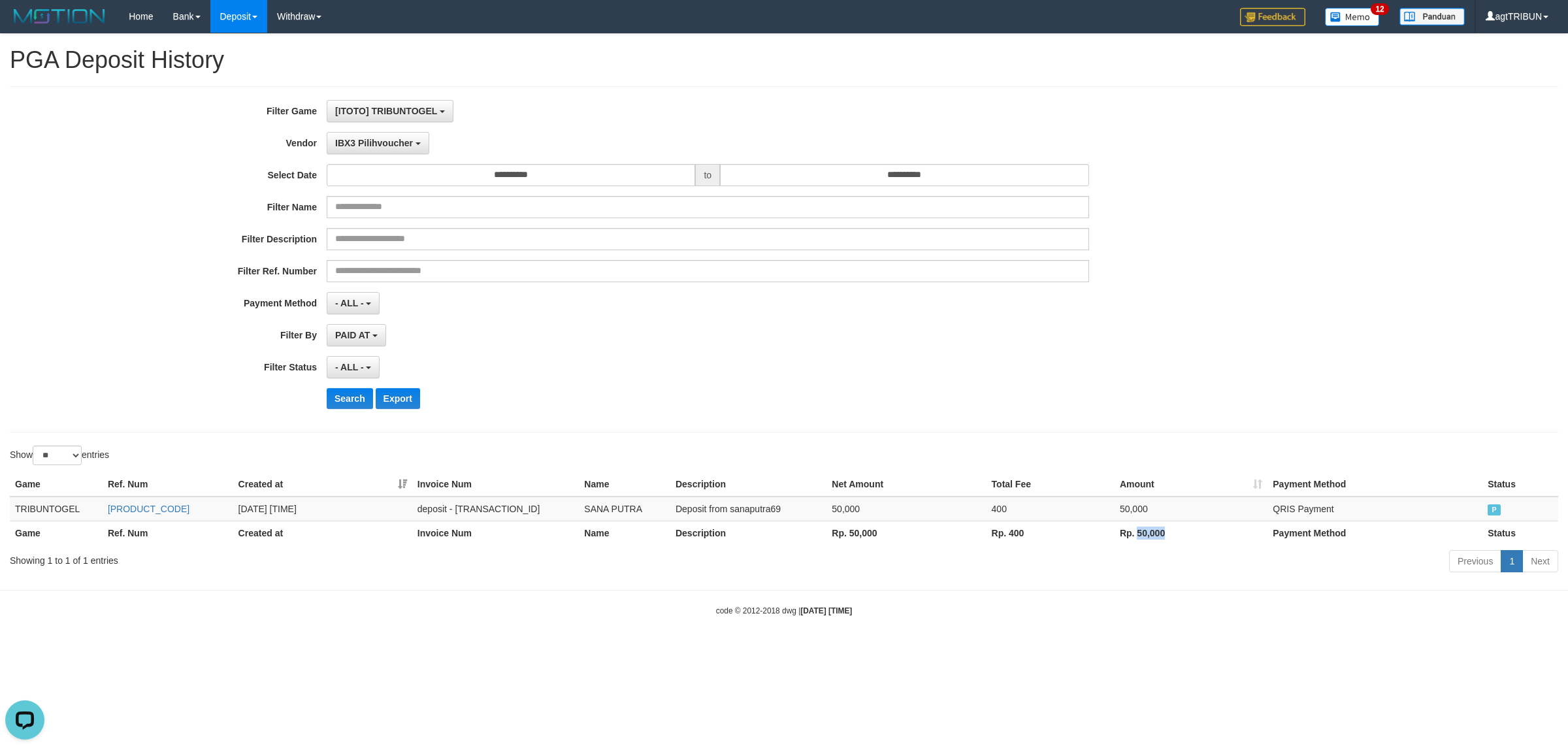 click on "Rp. 50,000" at bounding box center (1191, 532) 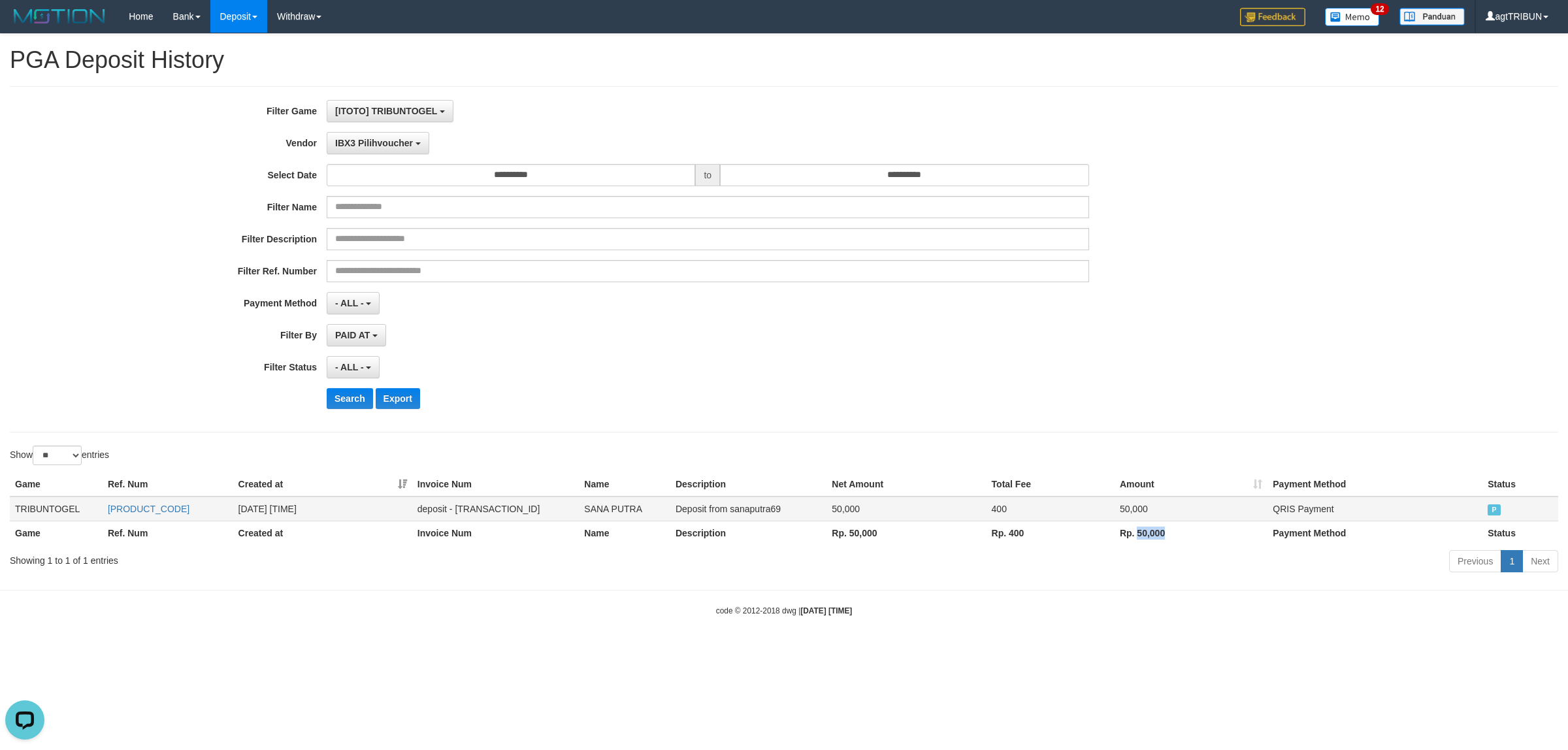 copy on "50,000" 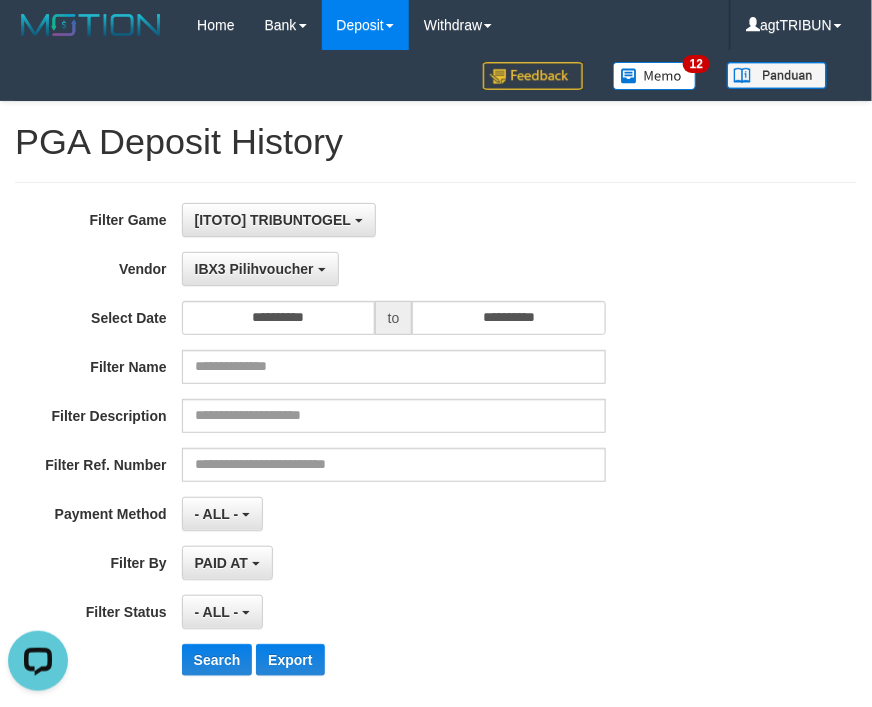 click on "**********" at bounding box center [436, 447] 